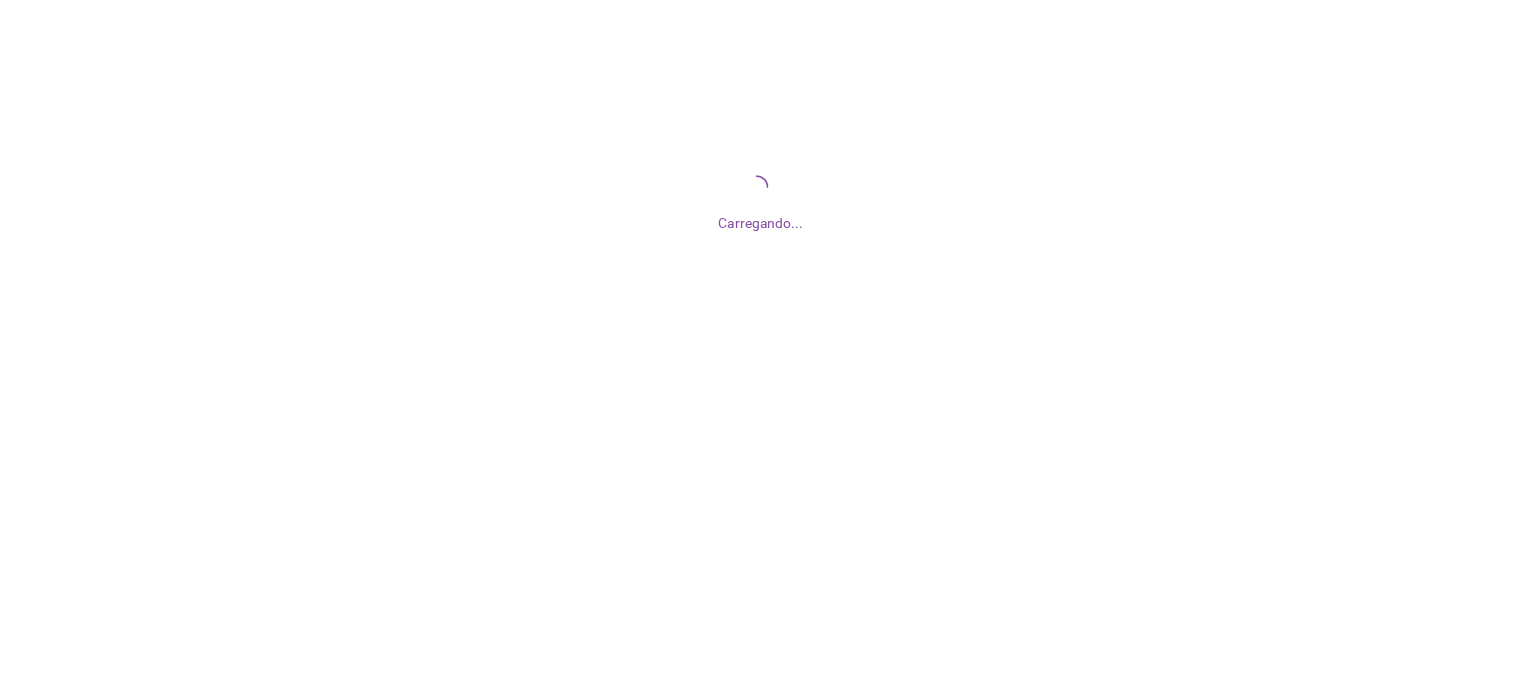 scroll, scrollTop: 0, scrollLeft: 0, axis: both 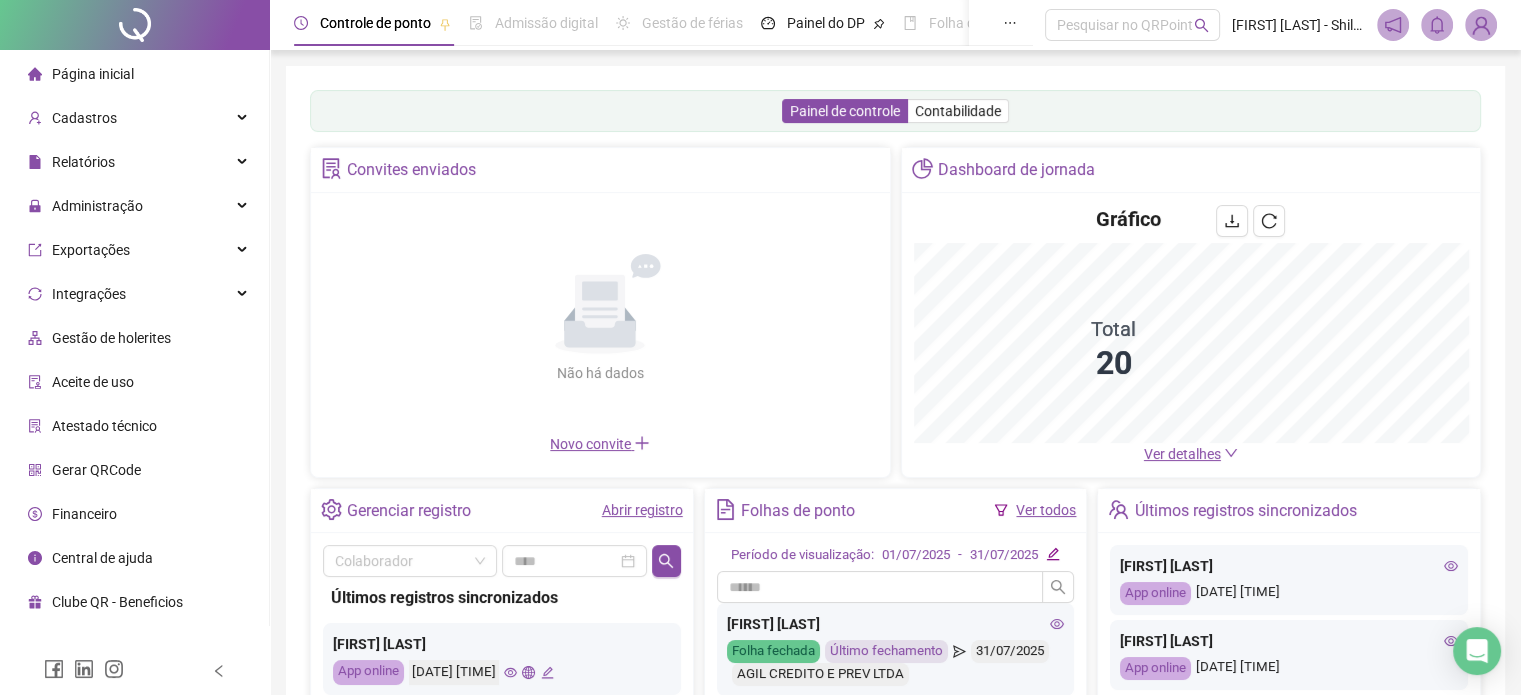 click on "Ver detalhes" at bounding box center [1182, 454] 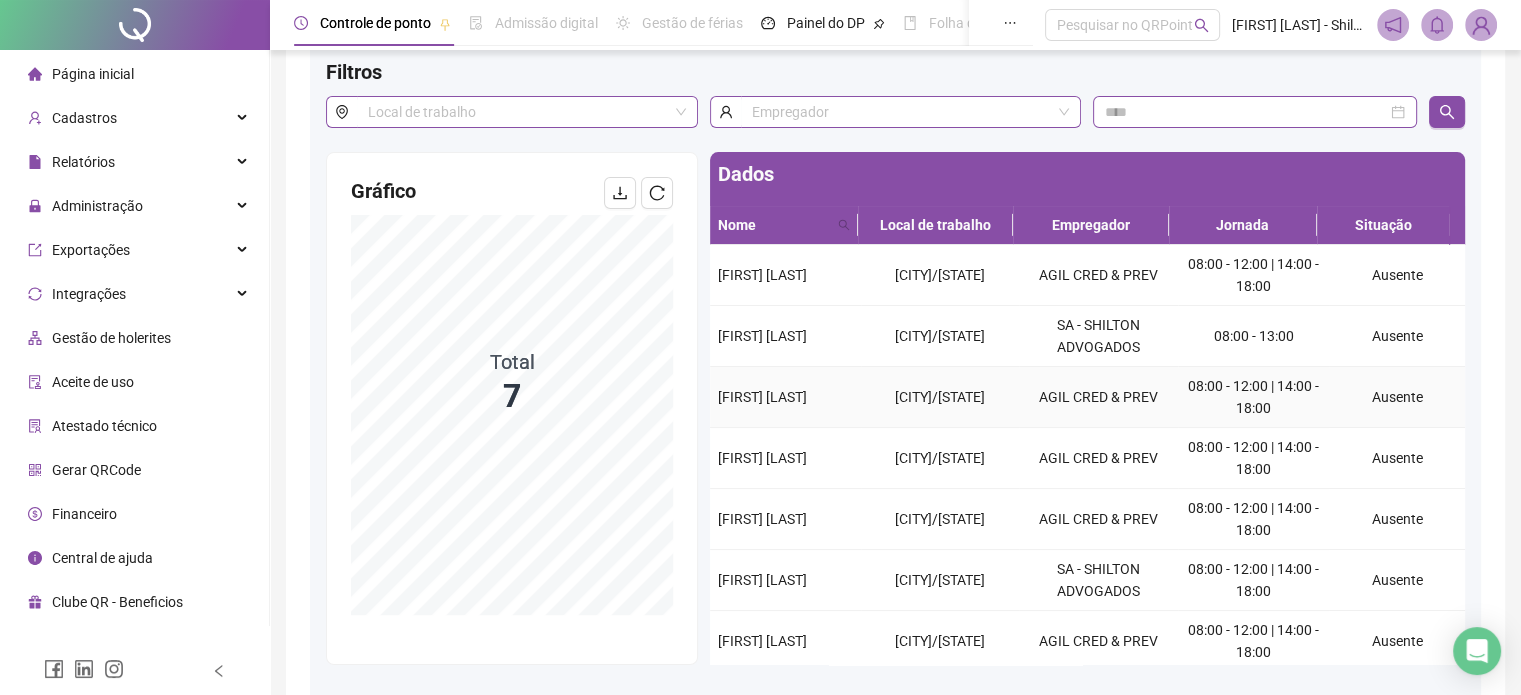 scroll, scrollTop: 200, scrollLeft: 0, axis: vertical 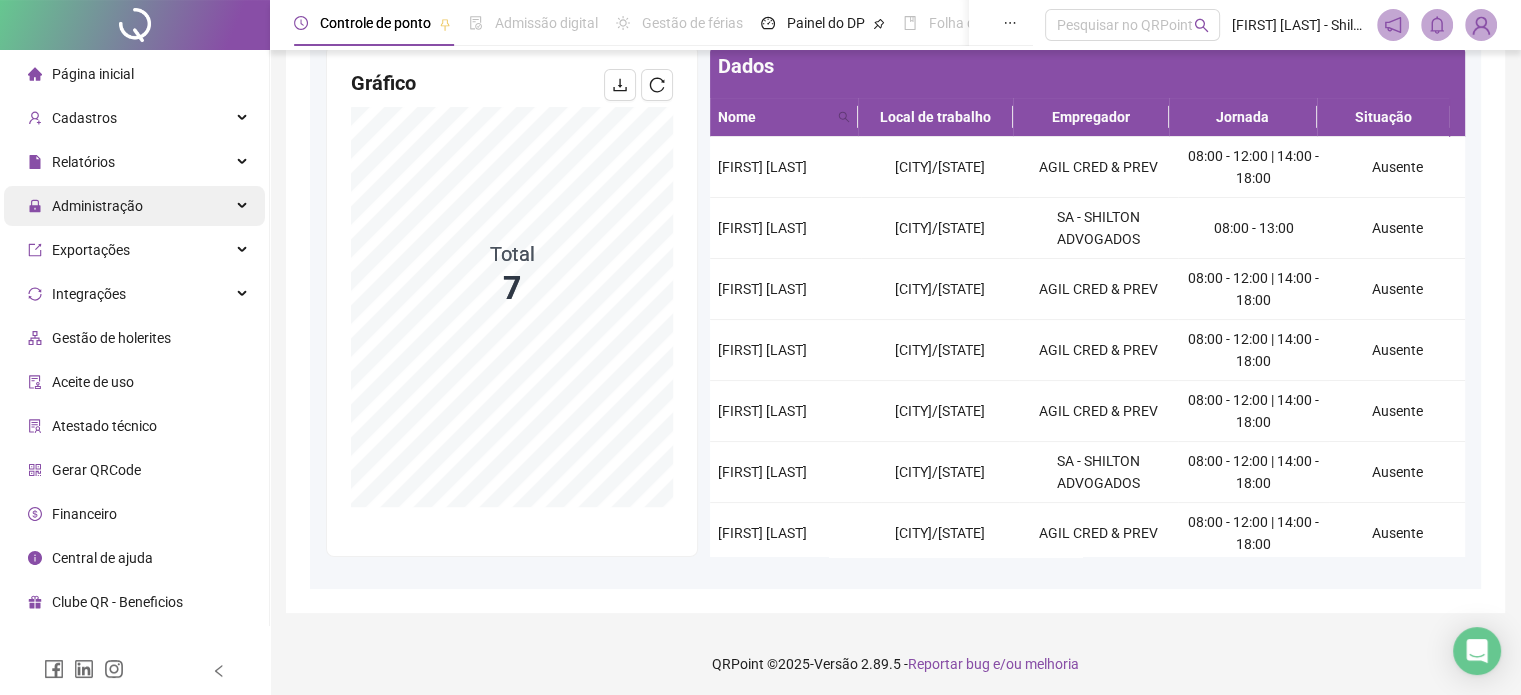 click on "Administração" at bounding box center [134, 206] 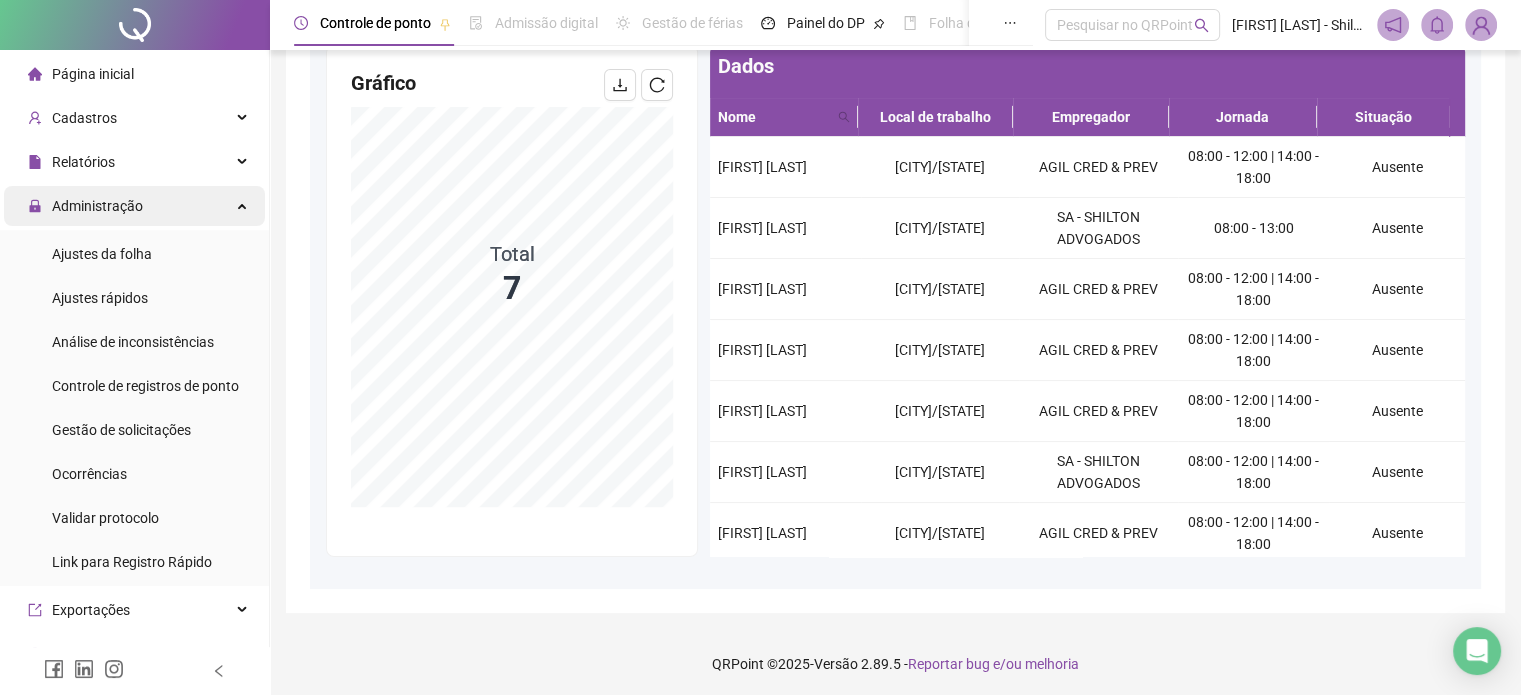 click on "Administração" at bounding box center (134, 206) 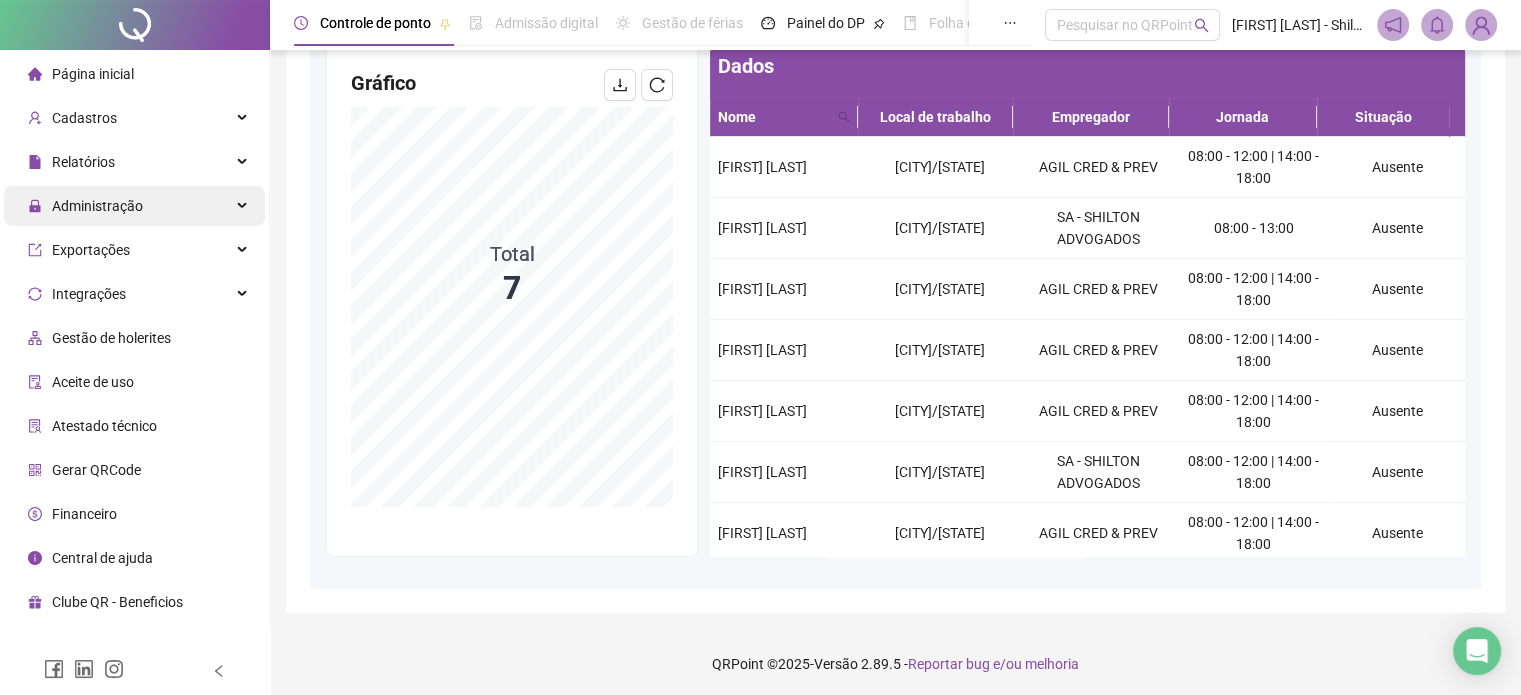click on "Administração" at bounding box center [134, 206] 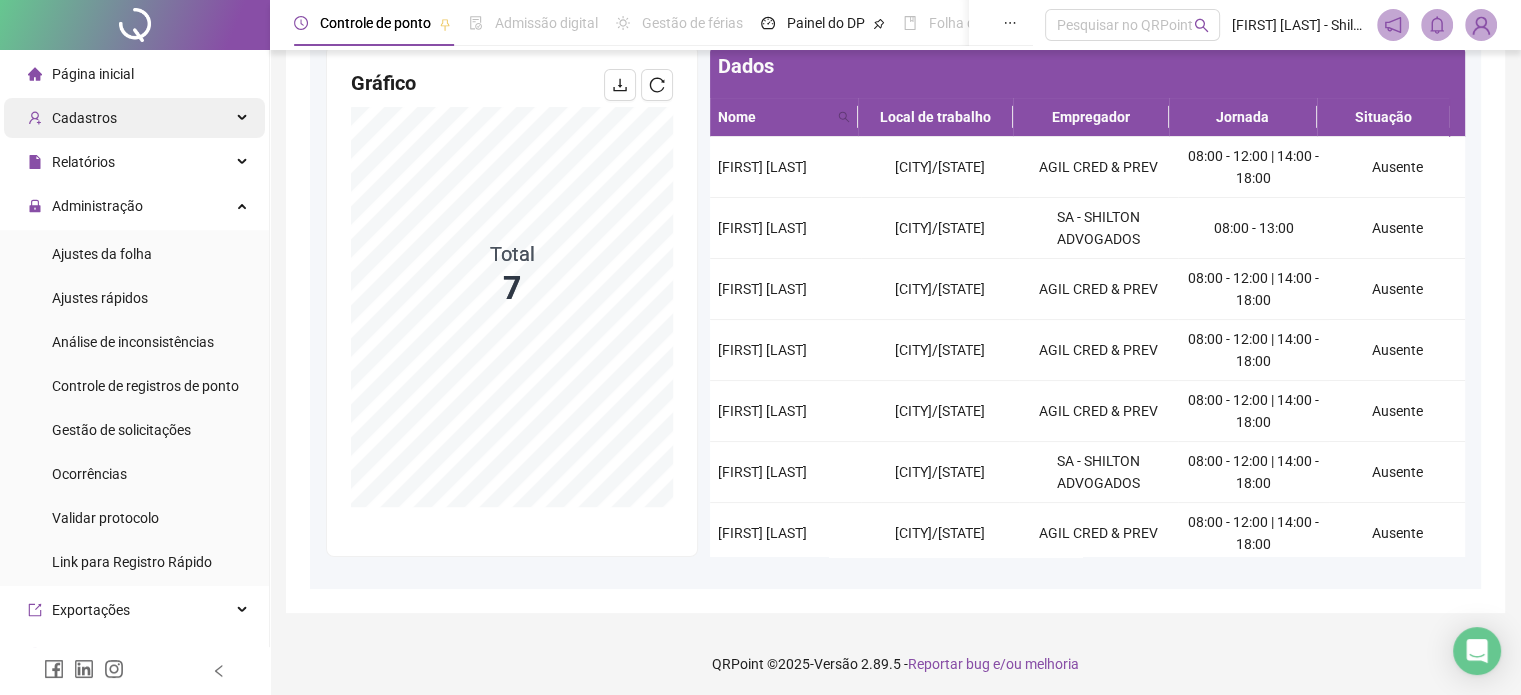 click on "Cadastros" at bounding box center [134, 118] 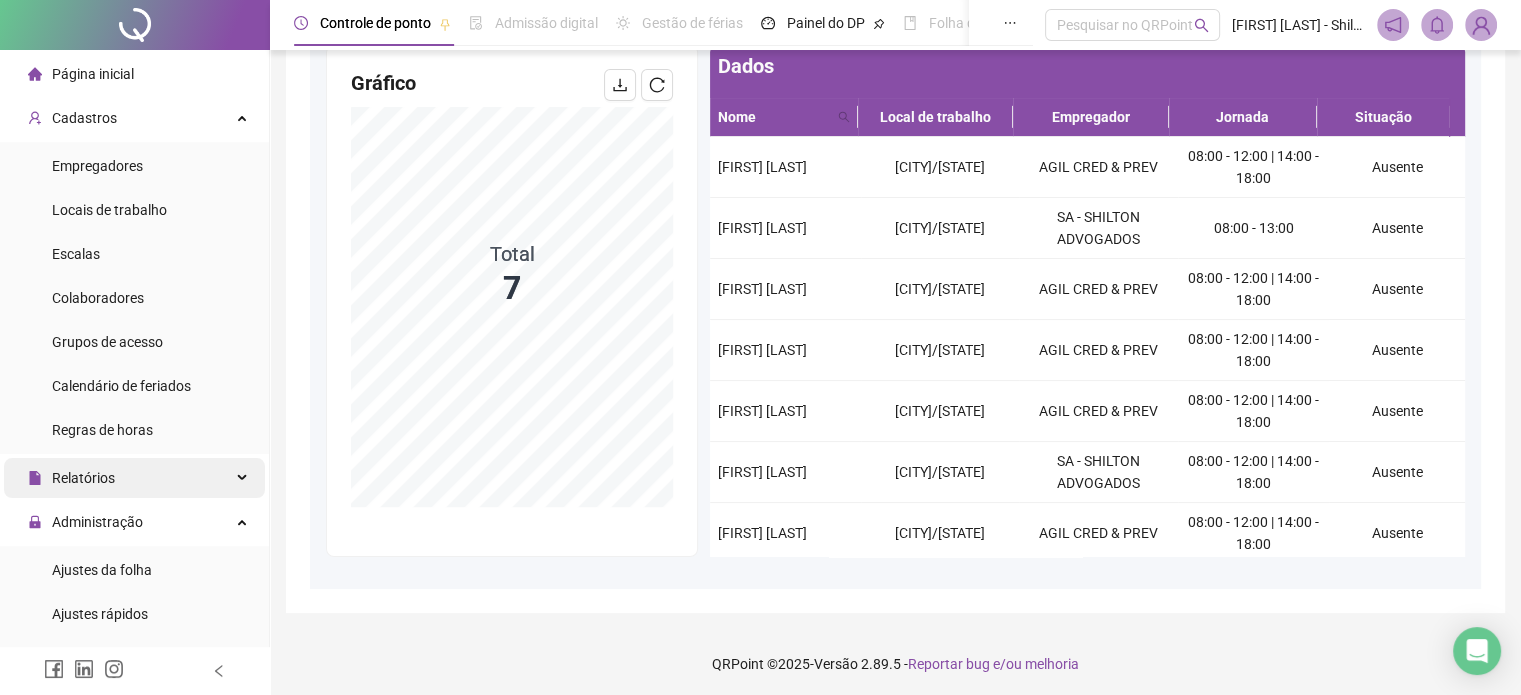 click on "Relatórios" at bounding box center [83, 478] 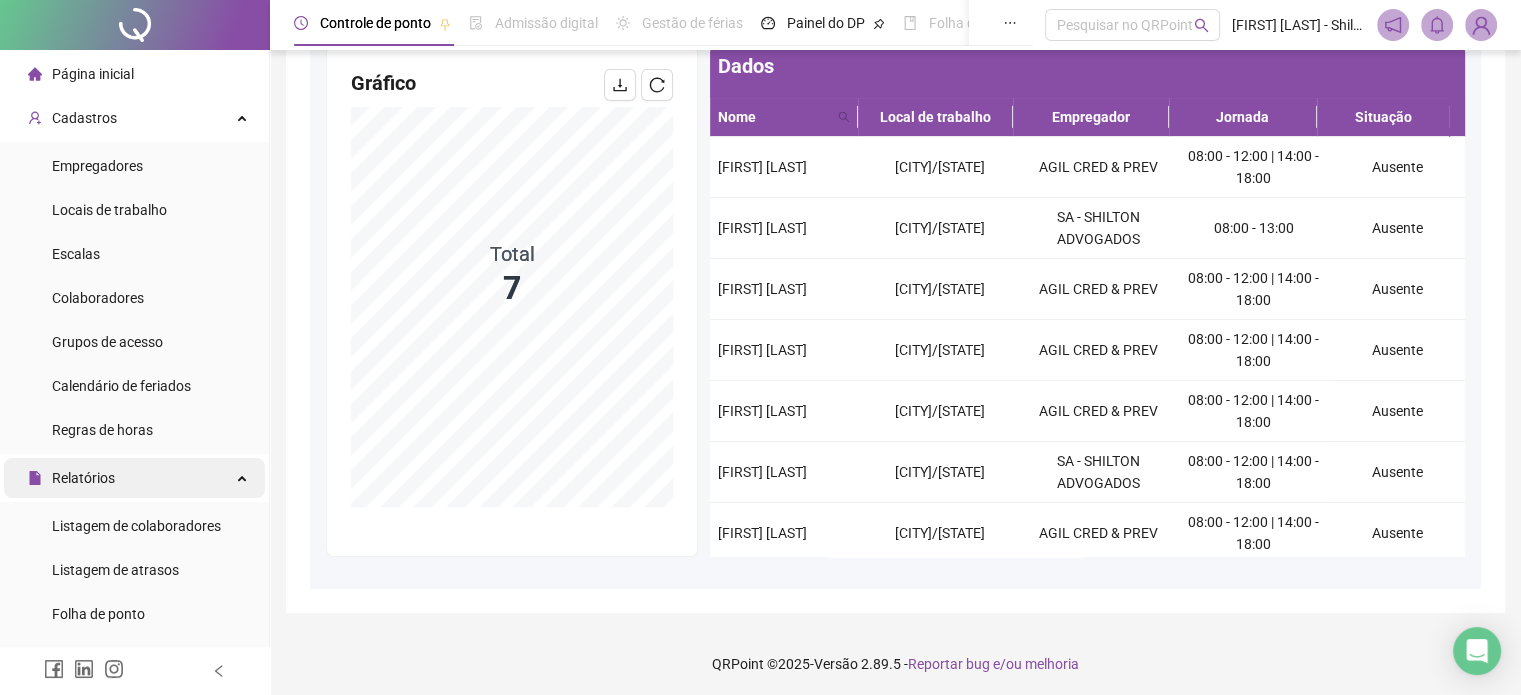 click on "Relatórios" at bounding box center [83, 478] 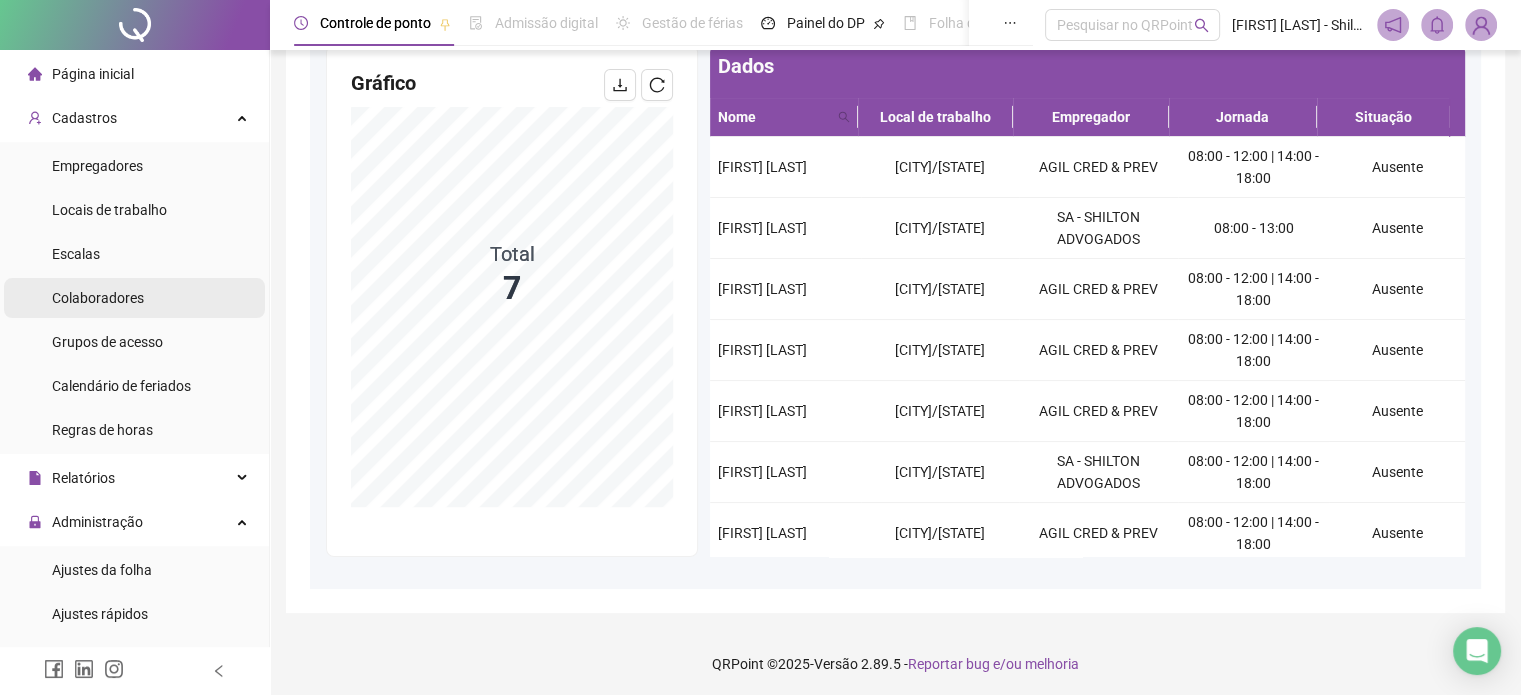 click on "Colaboradores" at bounding box center (98, 298) 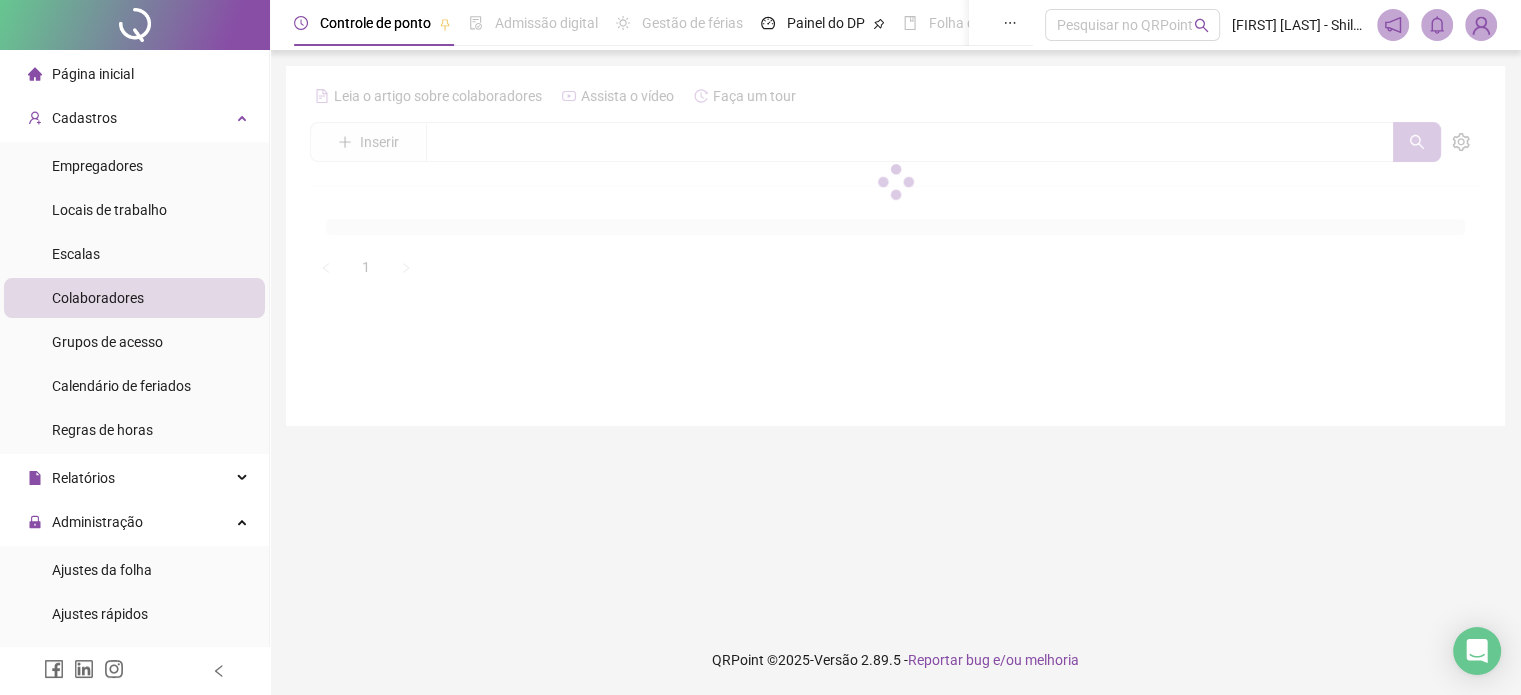 scroll, scrollTop: 0, scrollLeft: 0, axis: both 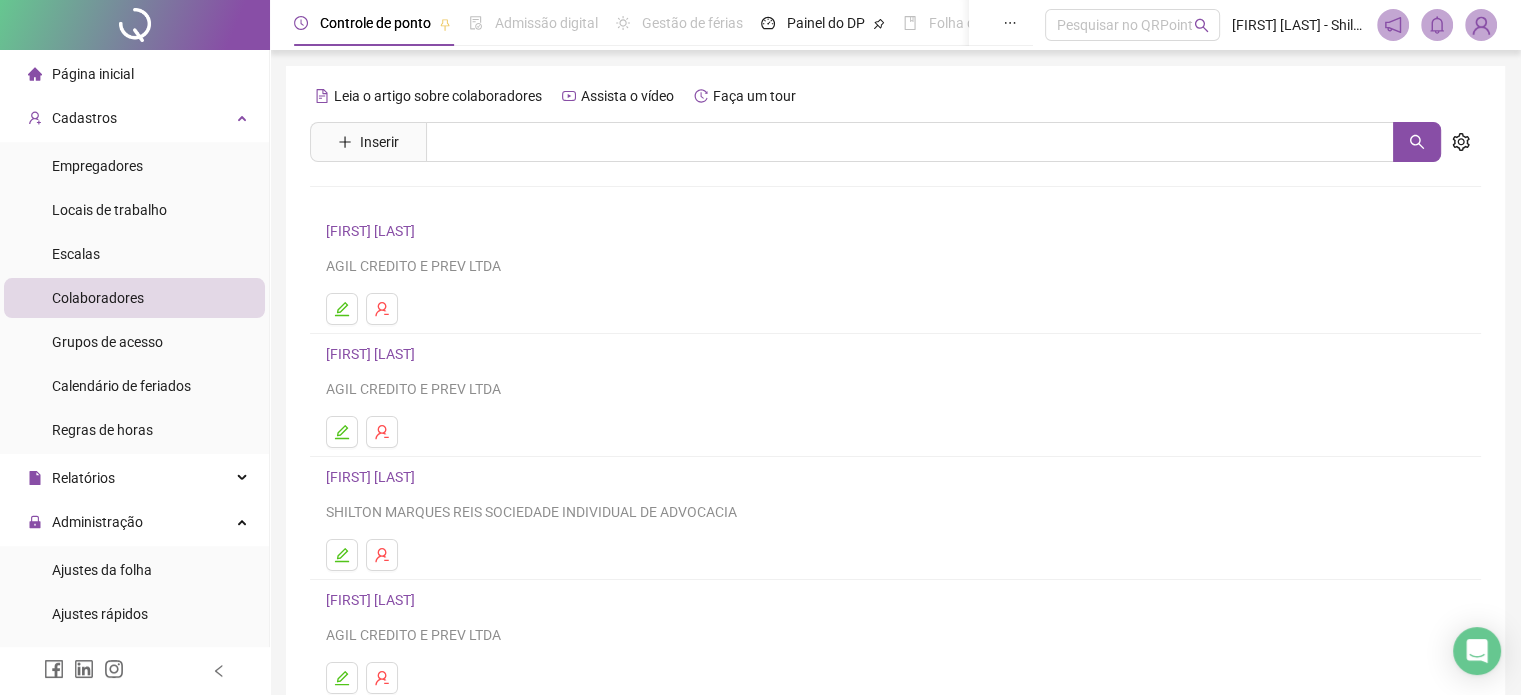 click on "[FIRST] [LAST]" at bounding box center [373, 231] 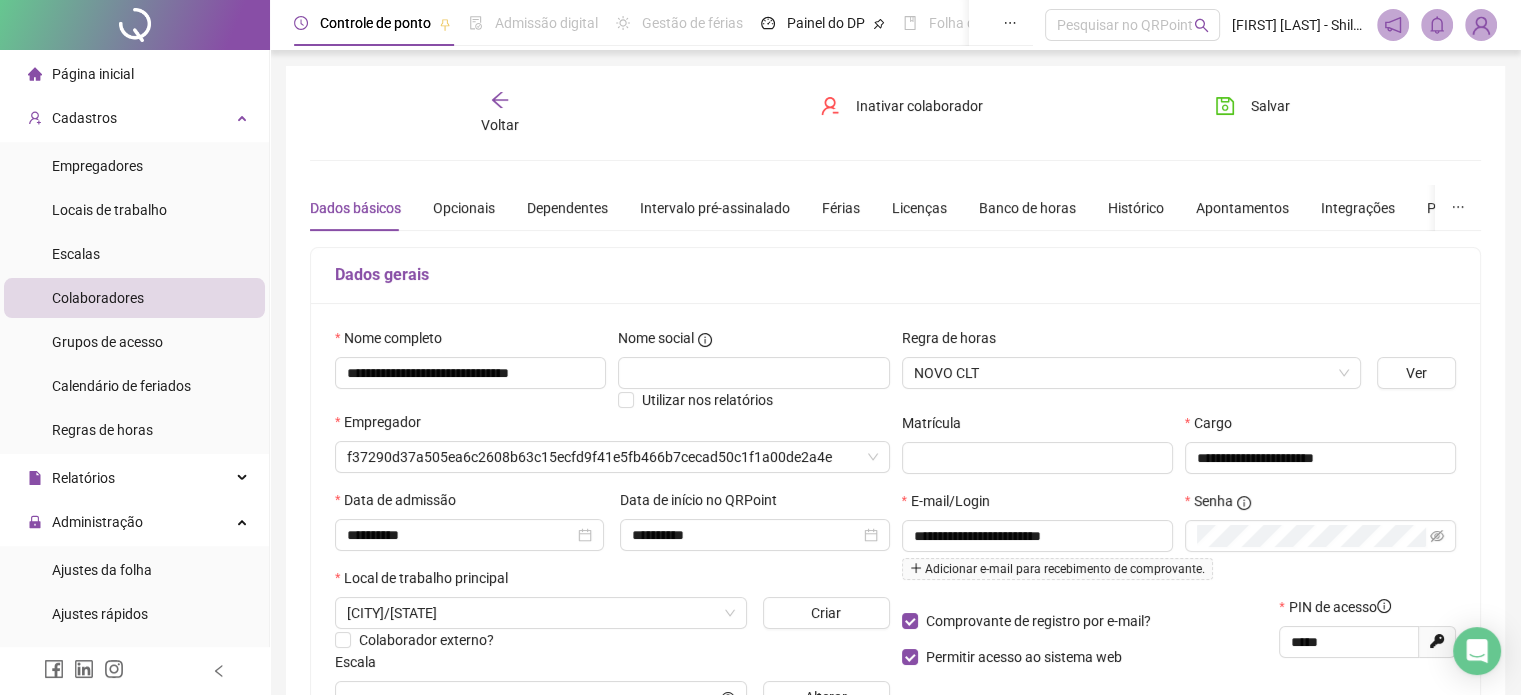 type on "**********" 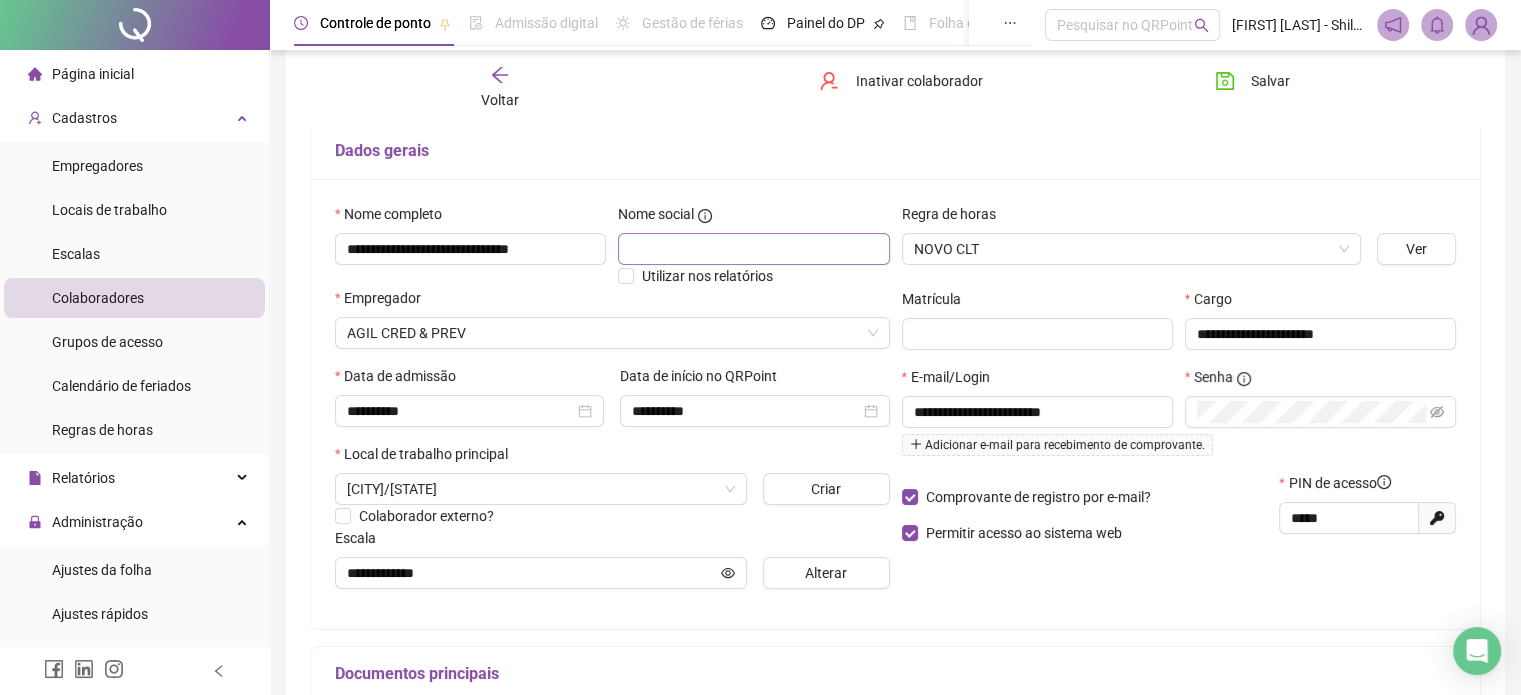 scroll, scrollTop: 0, scrollLeft: 0, axis: both 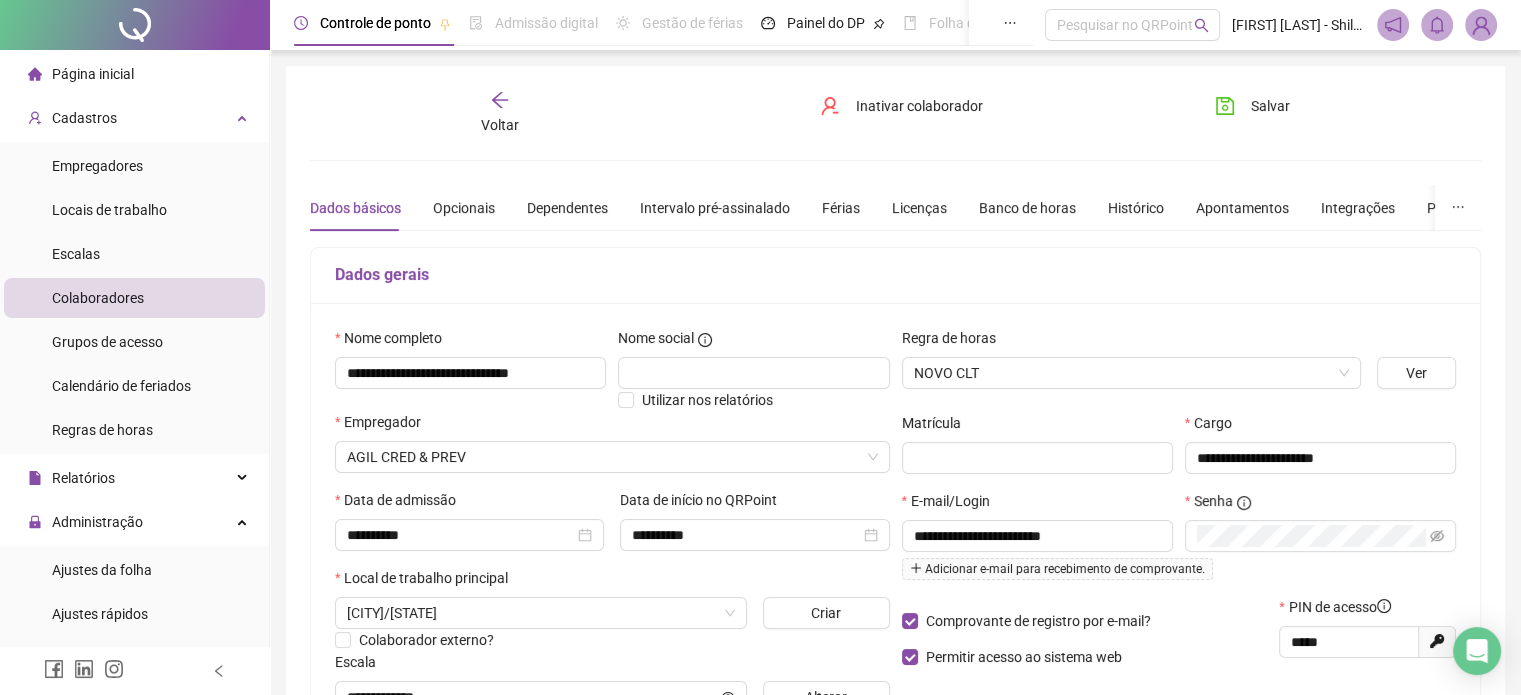 click on "Dados básicos Opcionais Dependentes Intervalo pré-assinalado Férias Licenças Banco de horas Histórico Apontamentos Integrações Preferências" at bounding box center [907, 208] 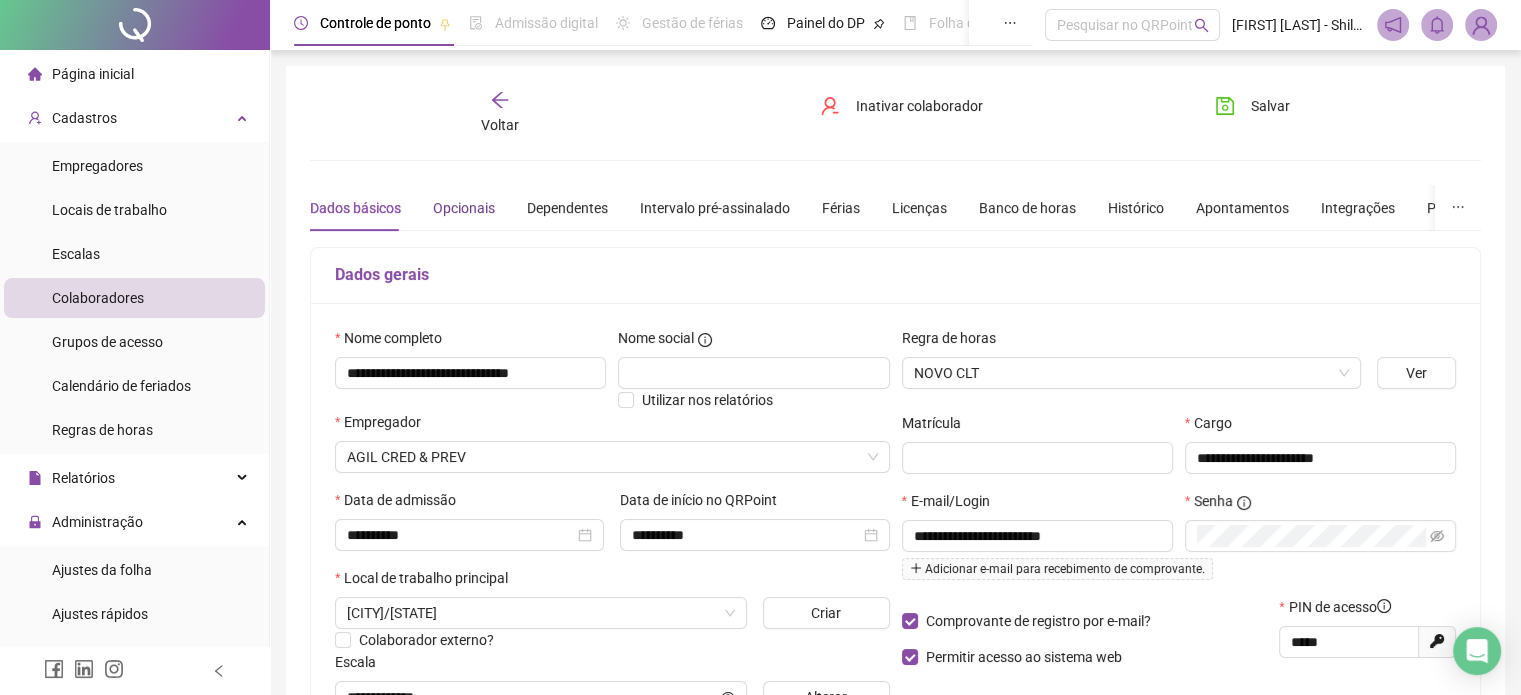 click on "Opcionais" at bounding box center [464, 208] 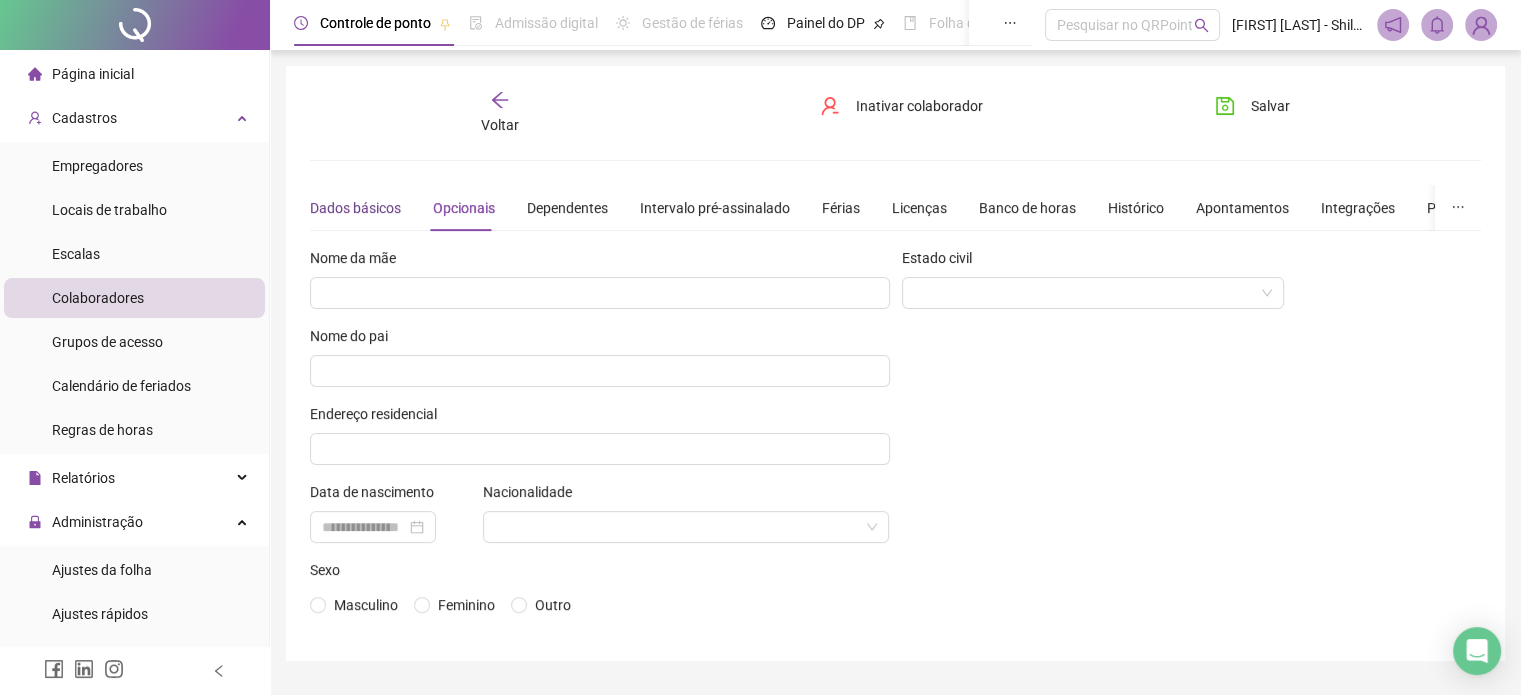 click on "Dados básicos" at bounding box center [355, 208] 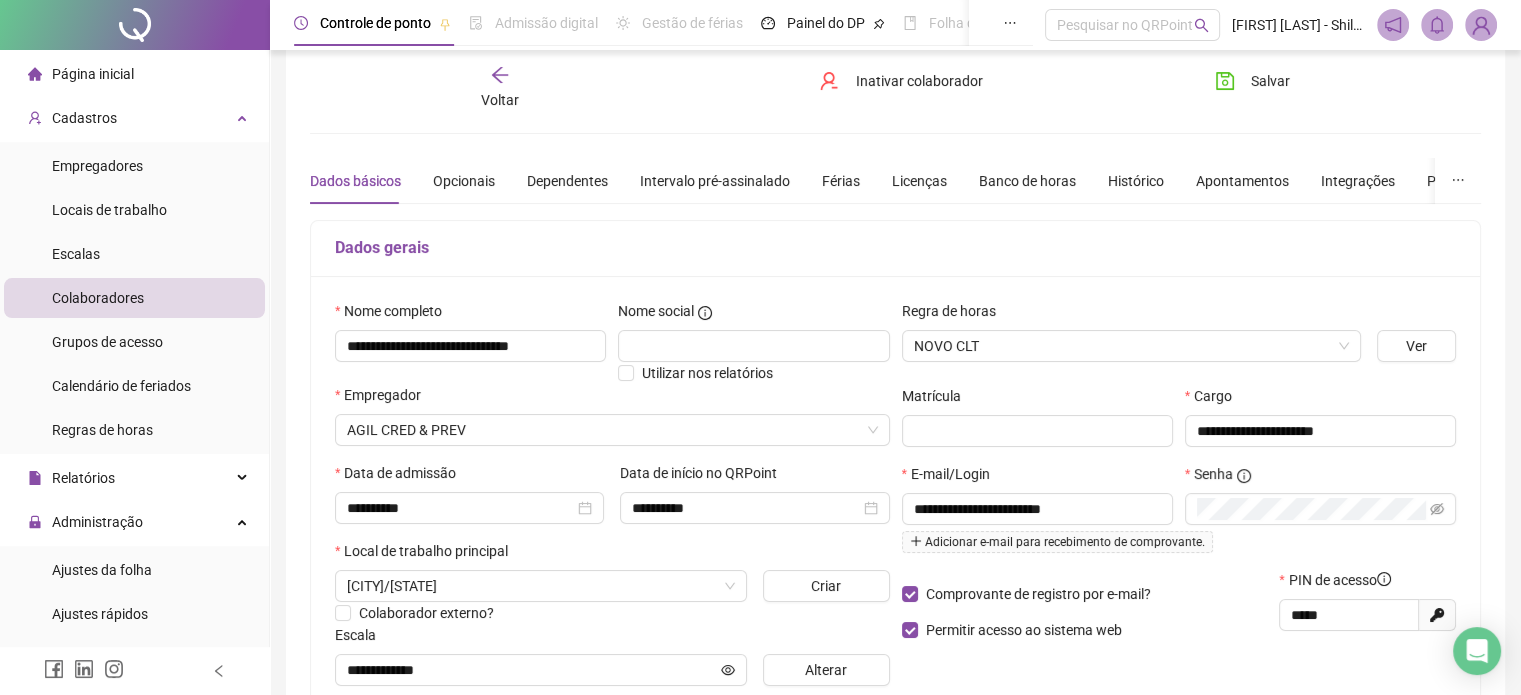 scroll, scrollTop: 0, scrollLeft: 0, axis: both 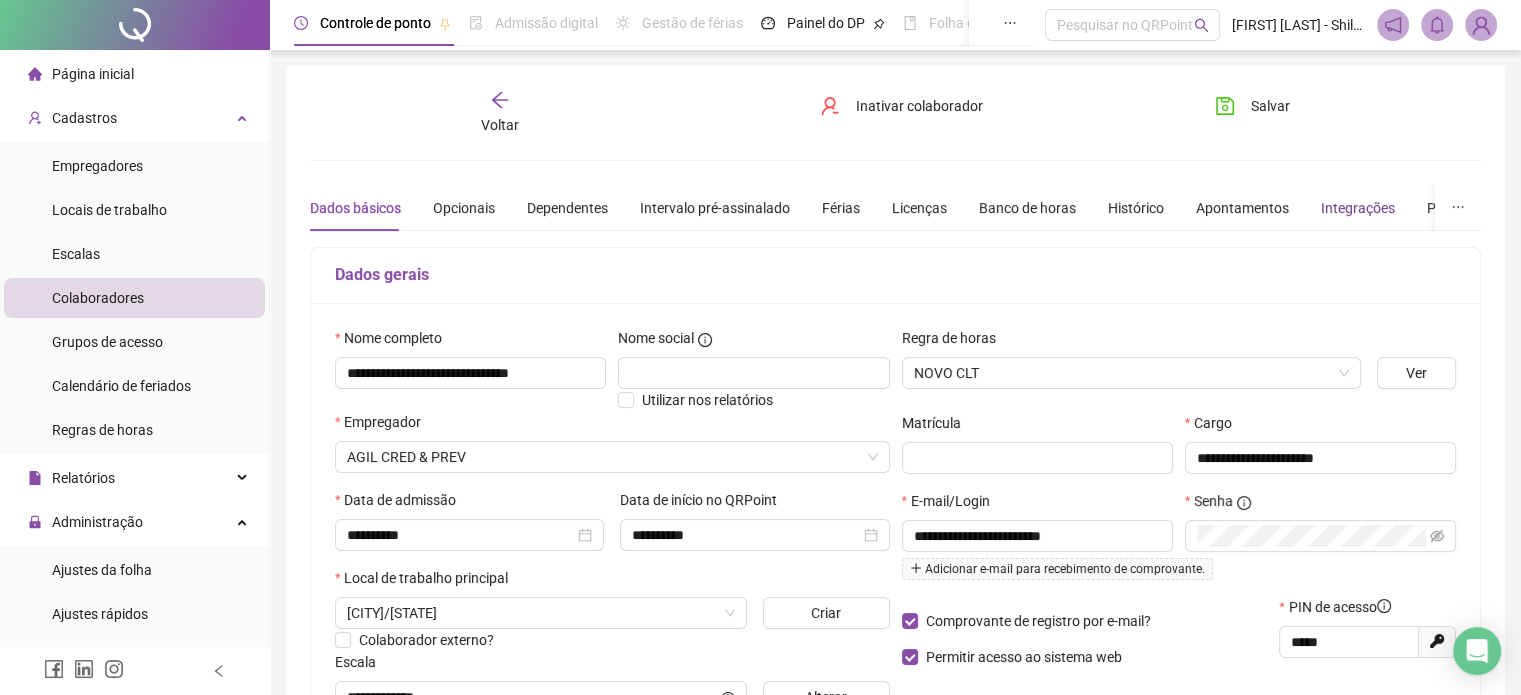 click on "Integrações" at bounding box center (1358, 208) 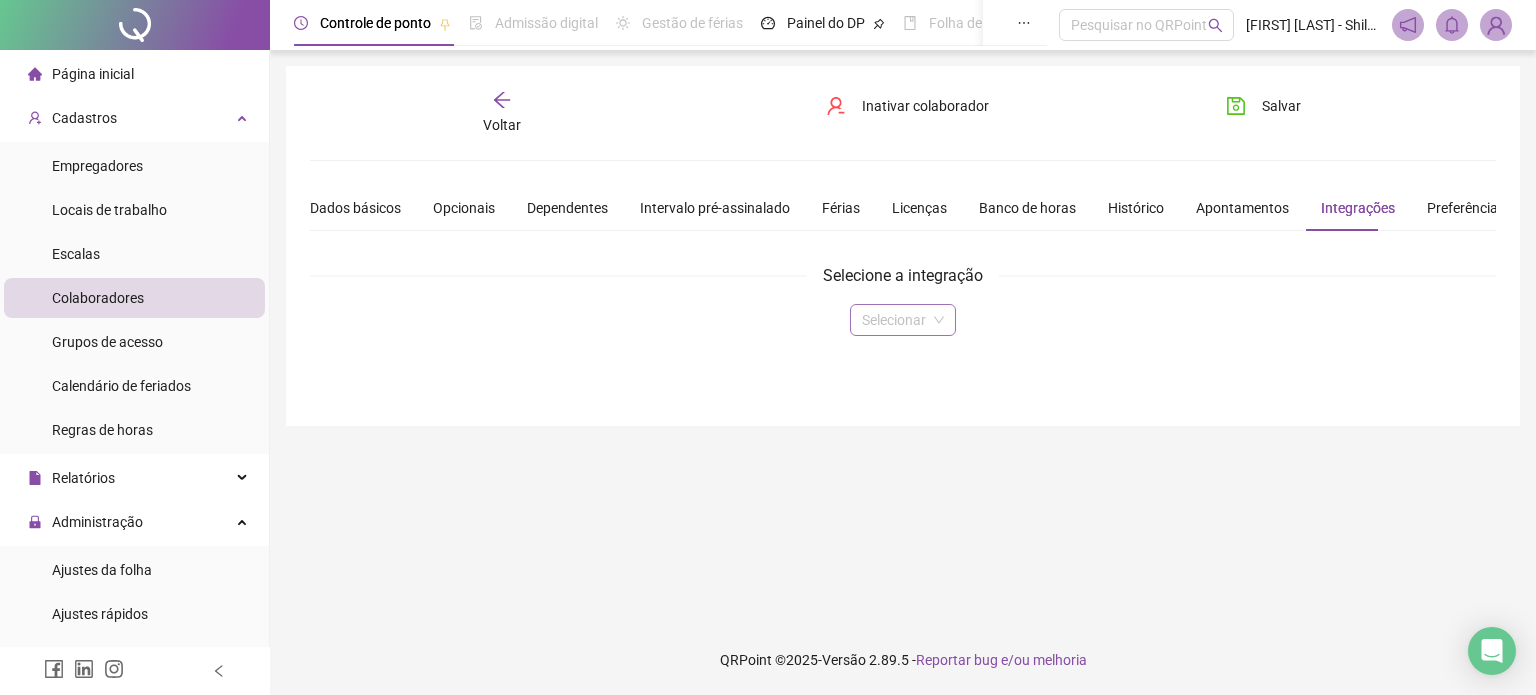 click at bounding box center (894, 320) 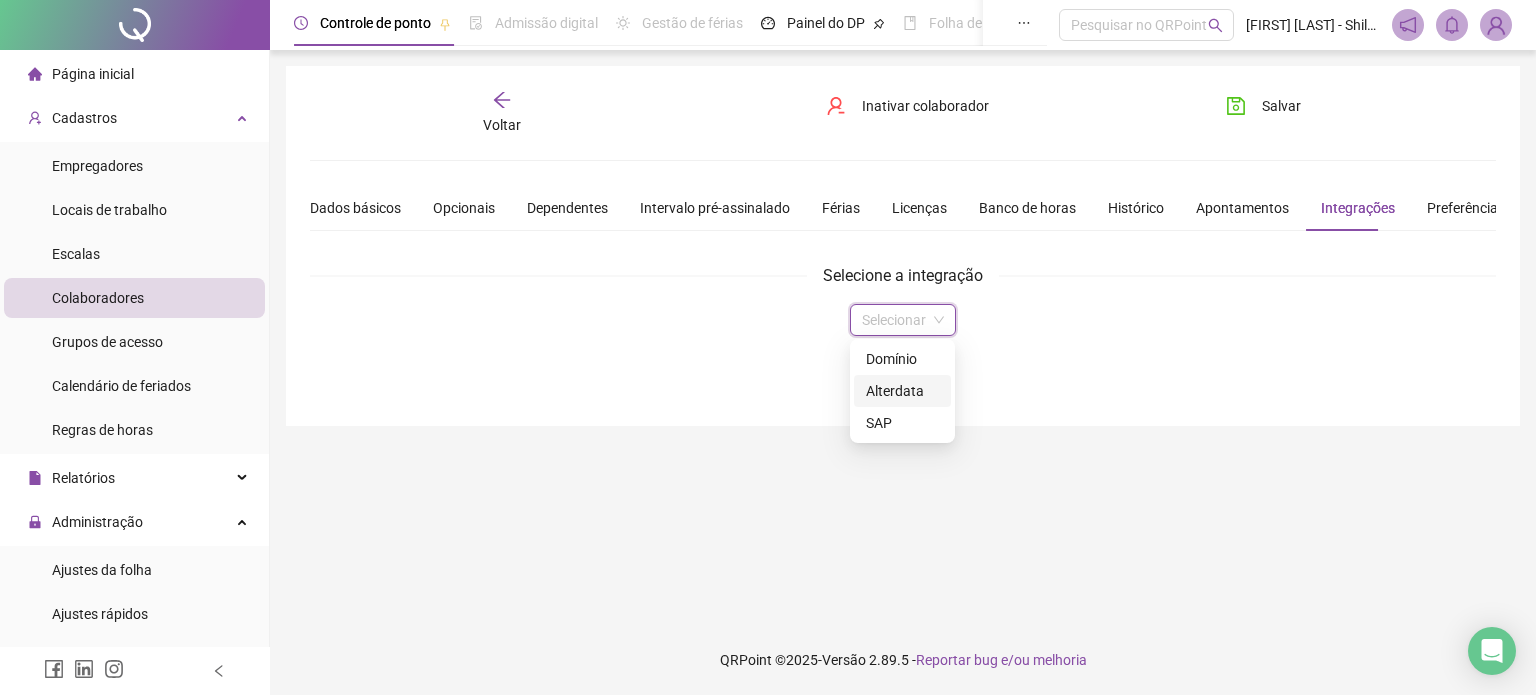 click on "Alterdata" at bounding box center [902, 391] 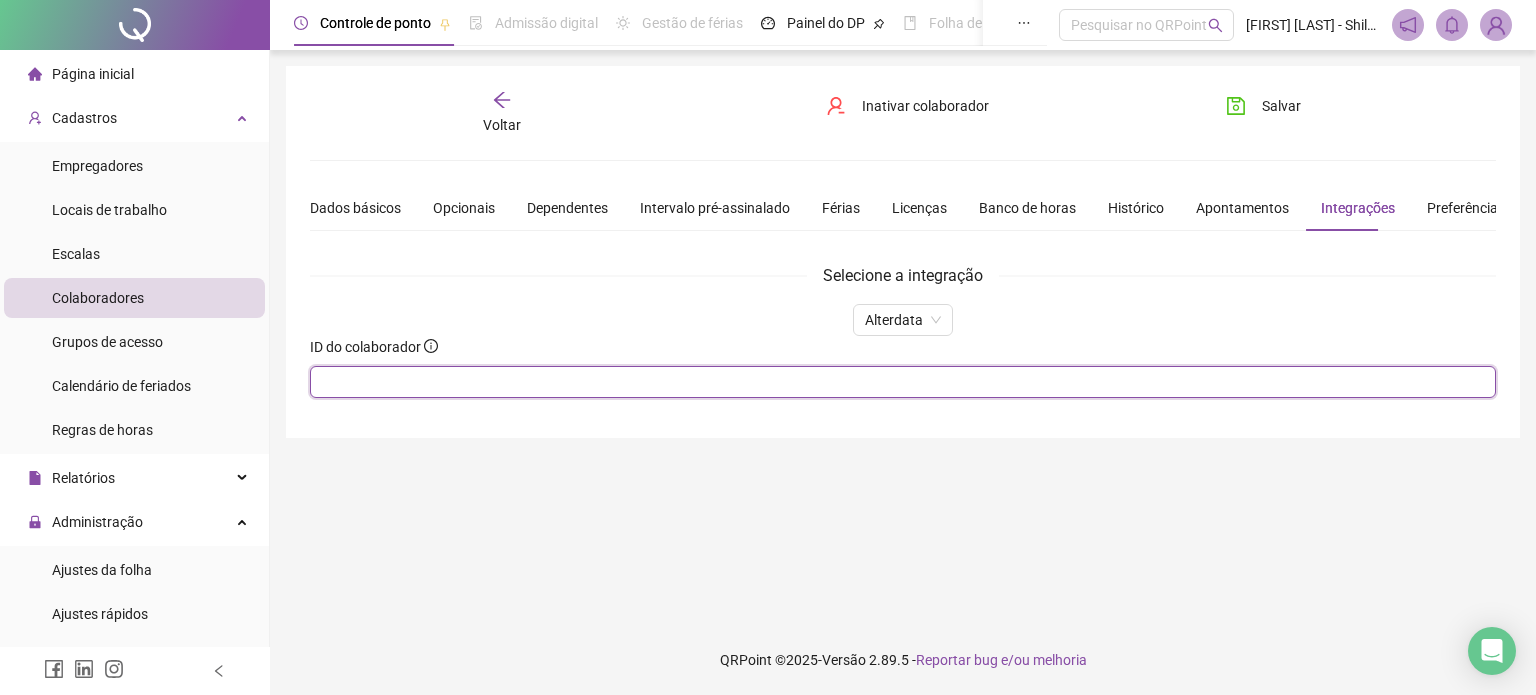click at bounding box center (903, 382) 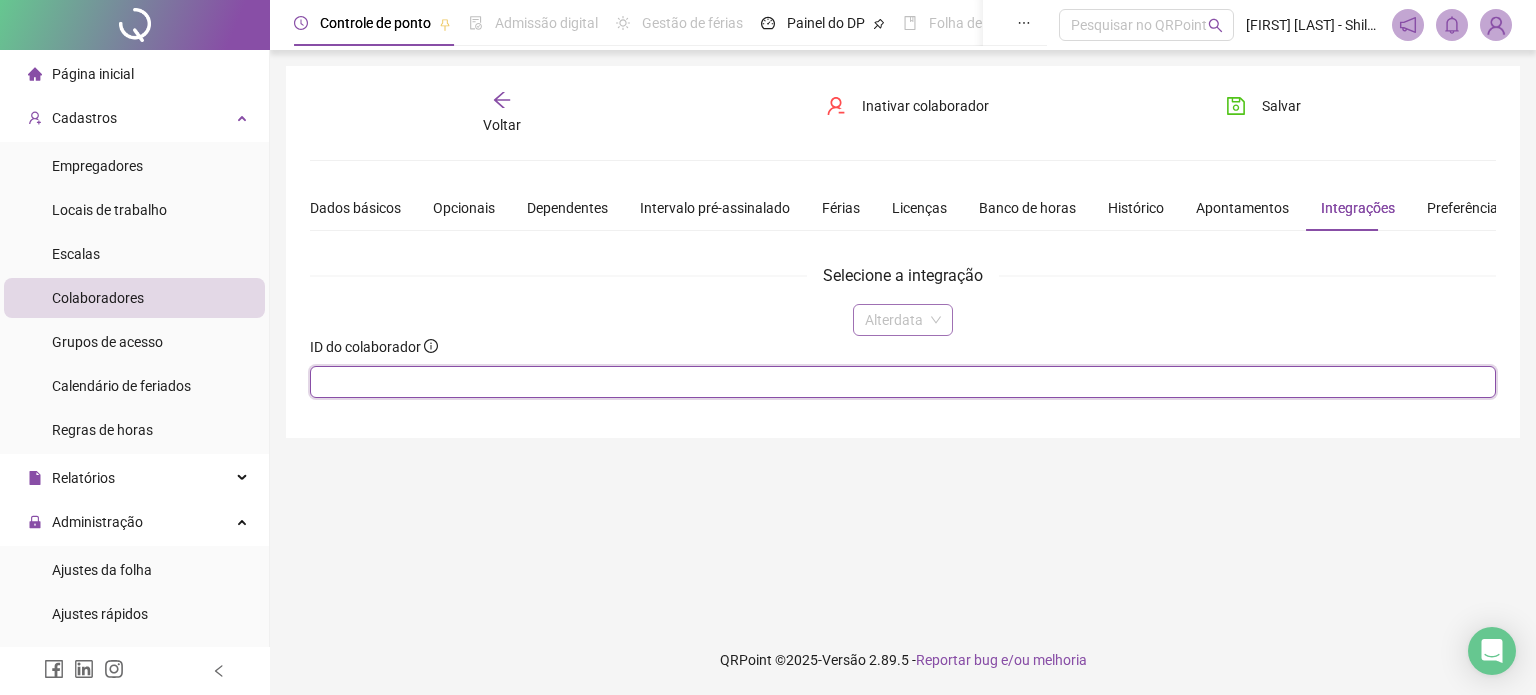 click on "Alterdata" at bounding box center [903, 320] 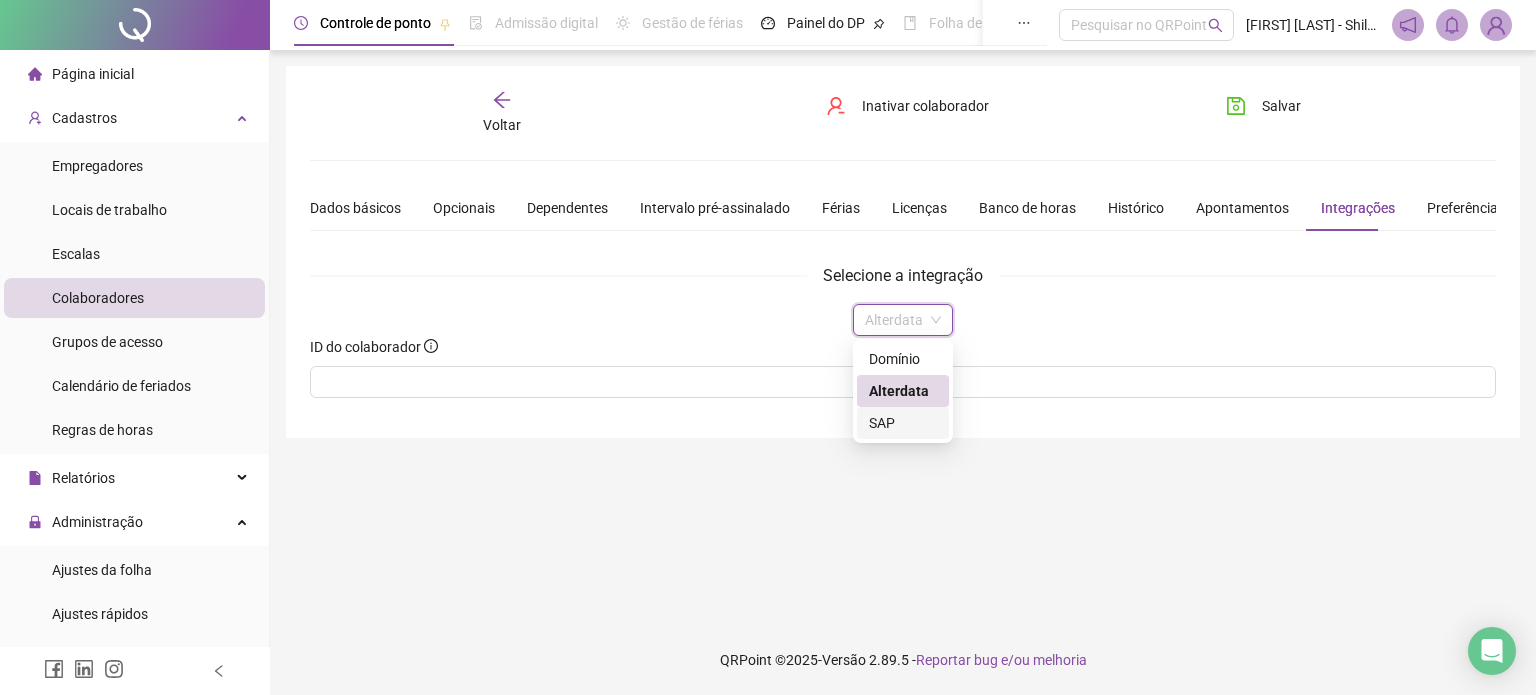 click on "SAP" at bounding box center (903, 423) 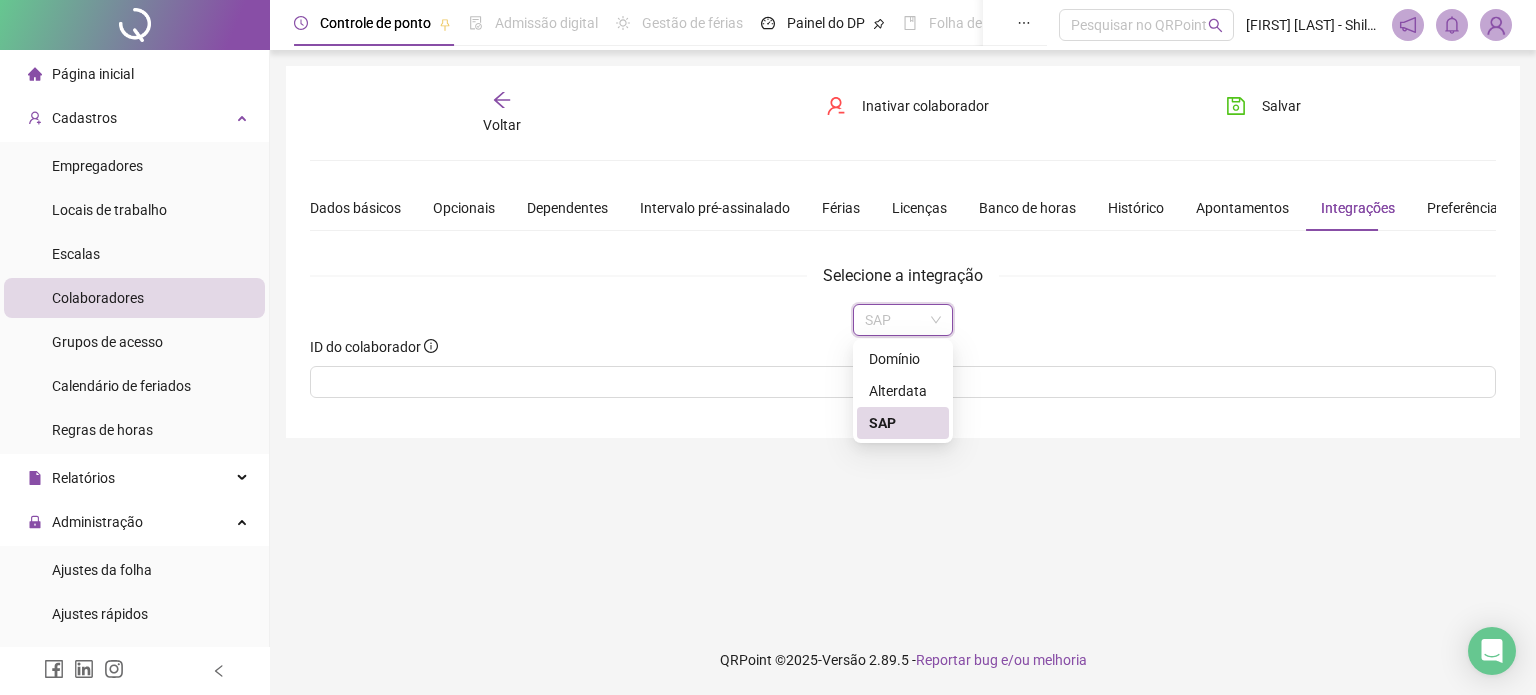 click on "SAP" at bounding box center [903, 320] 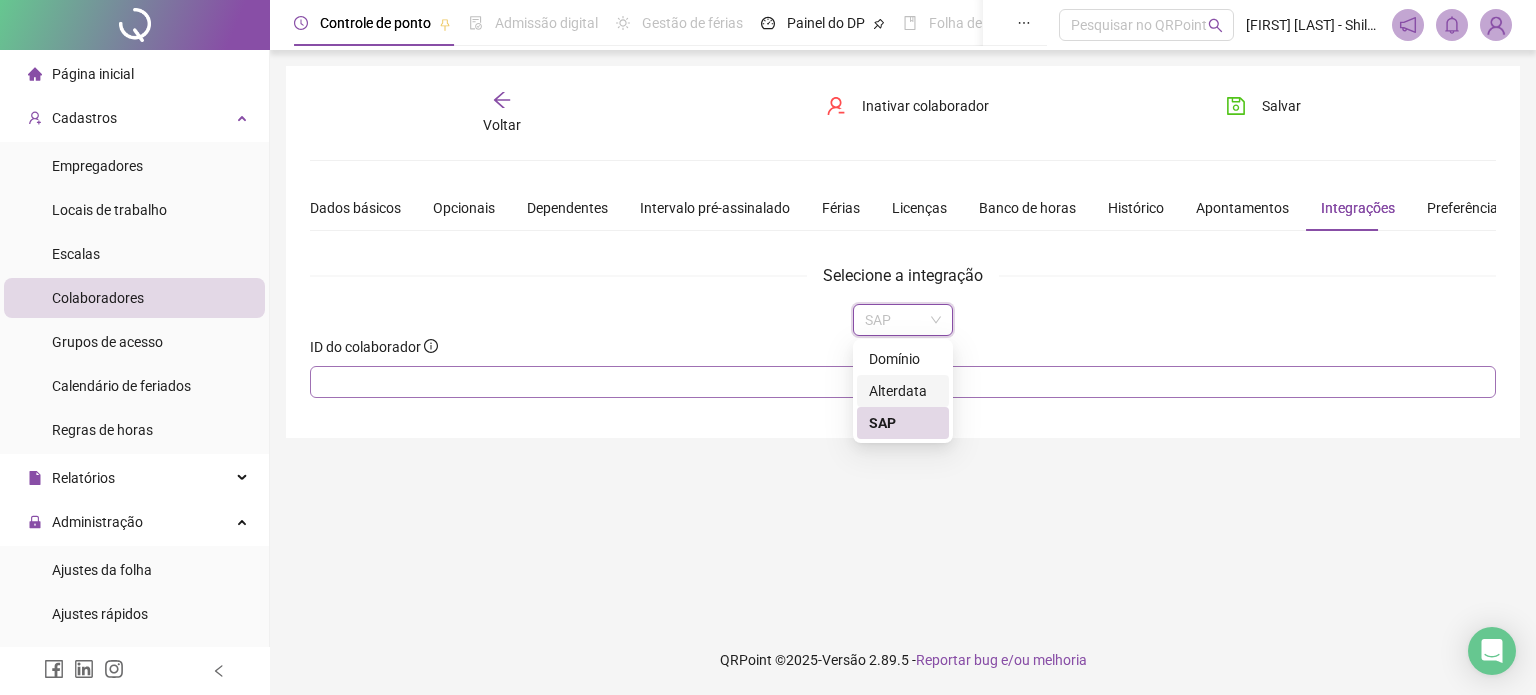 drag, startPoint x: 910, startPoint y: 391, endPoint x: 908, endPoint y: 371, distance: 20.09975 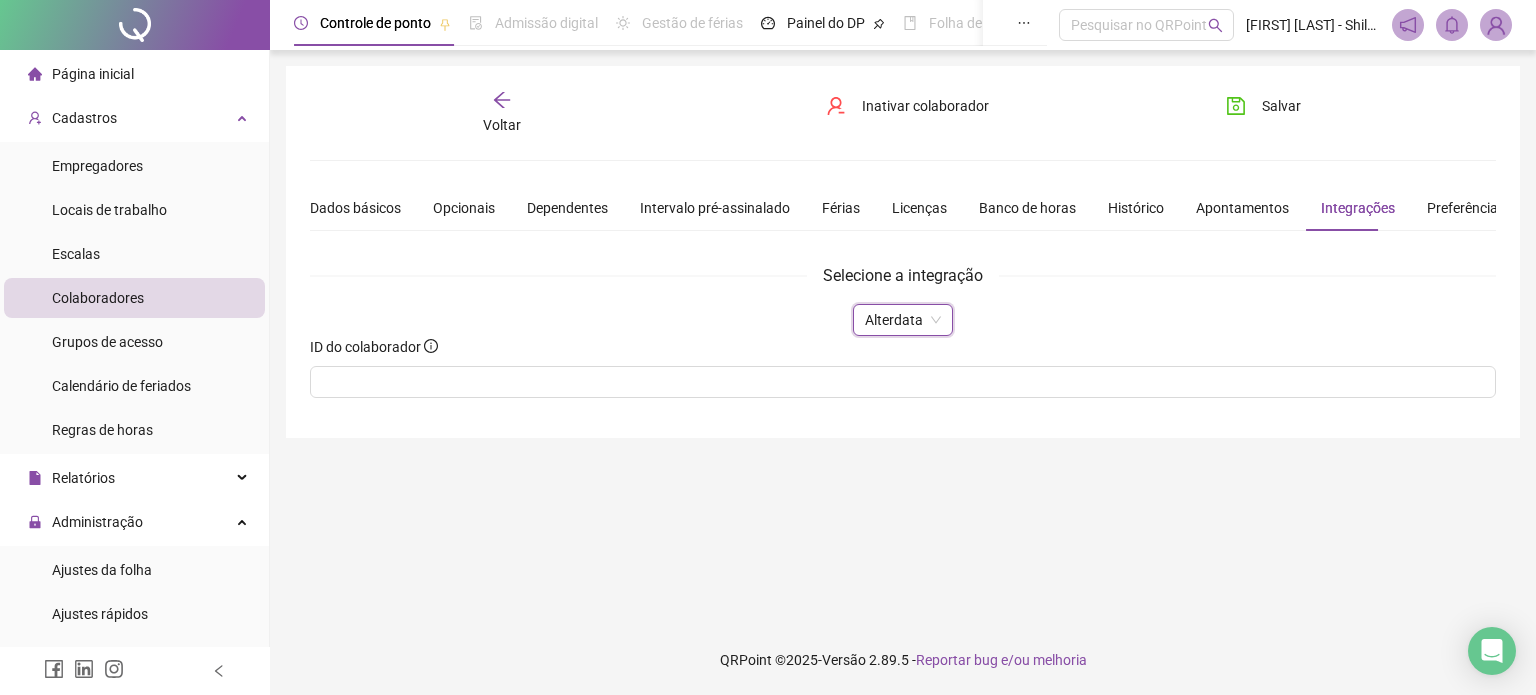 click on "Alterdata" at bounding box center (903, 320) 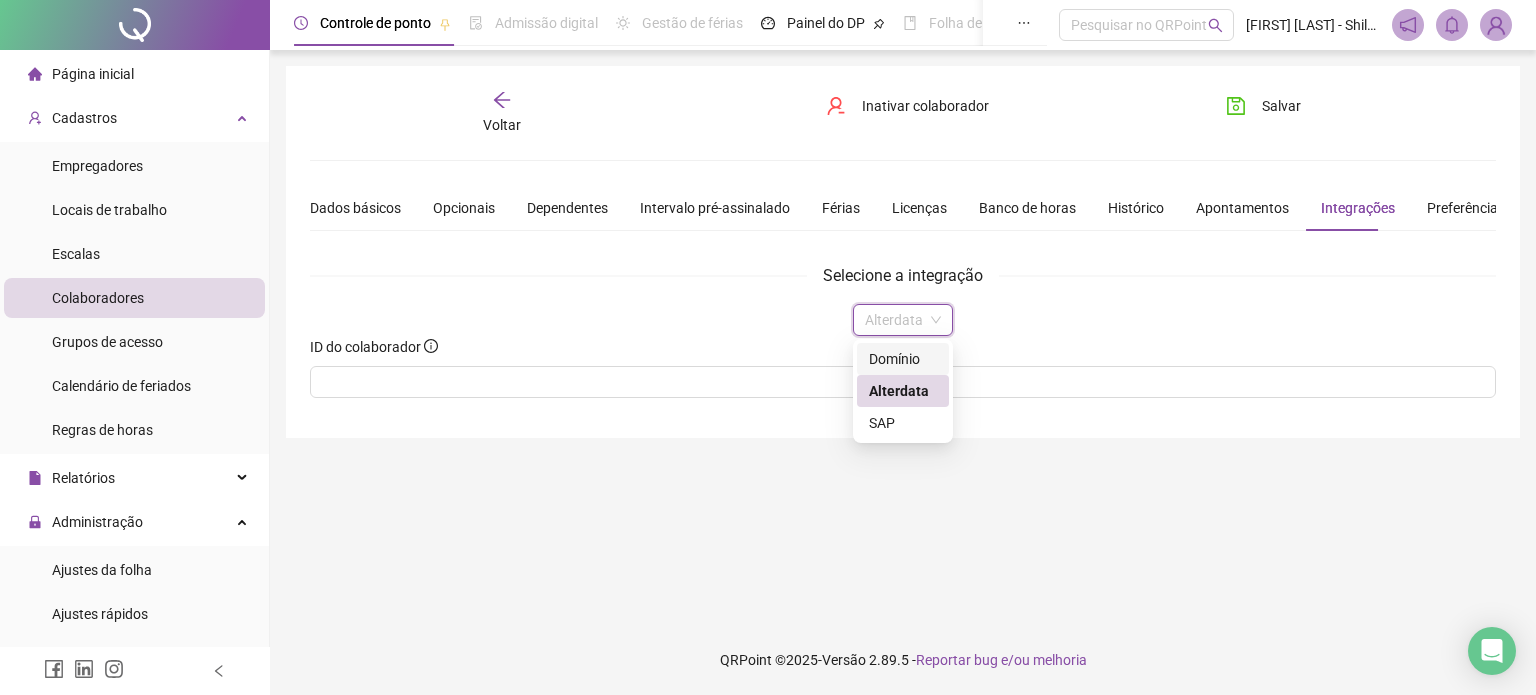 click on "Domínio" at bounding box center [903, 359] 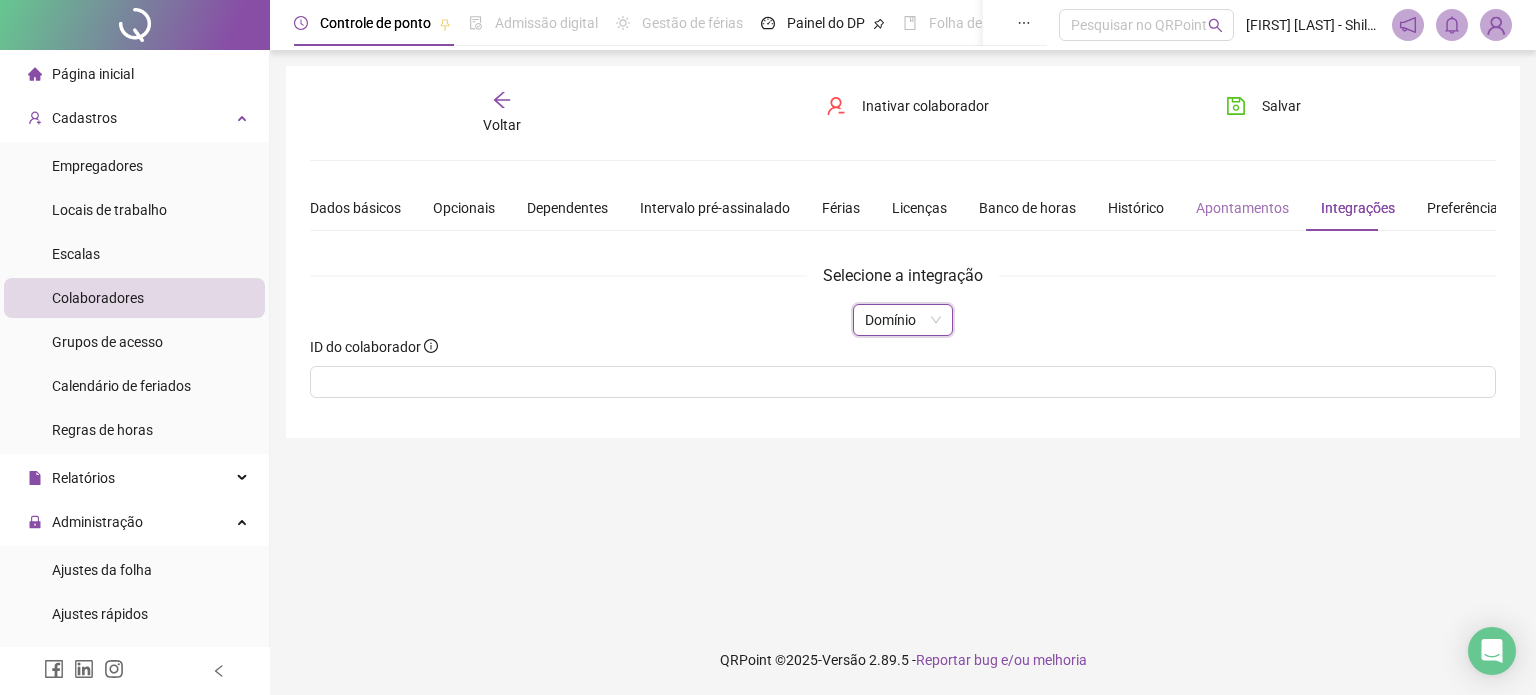 click on "Apontamentos" at bounding box center [1242, 208] 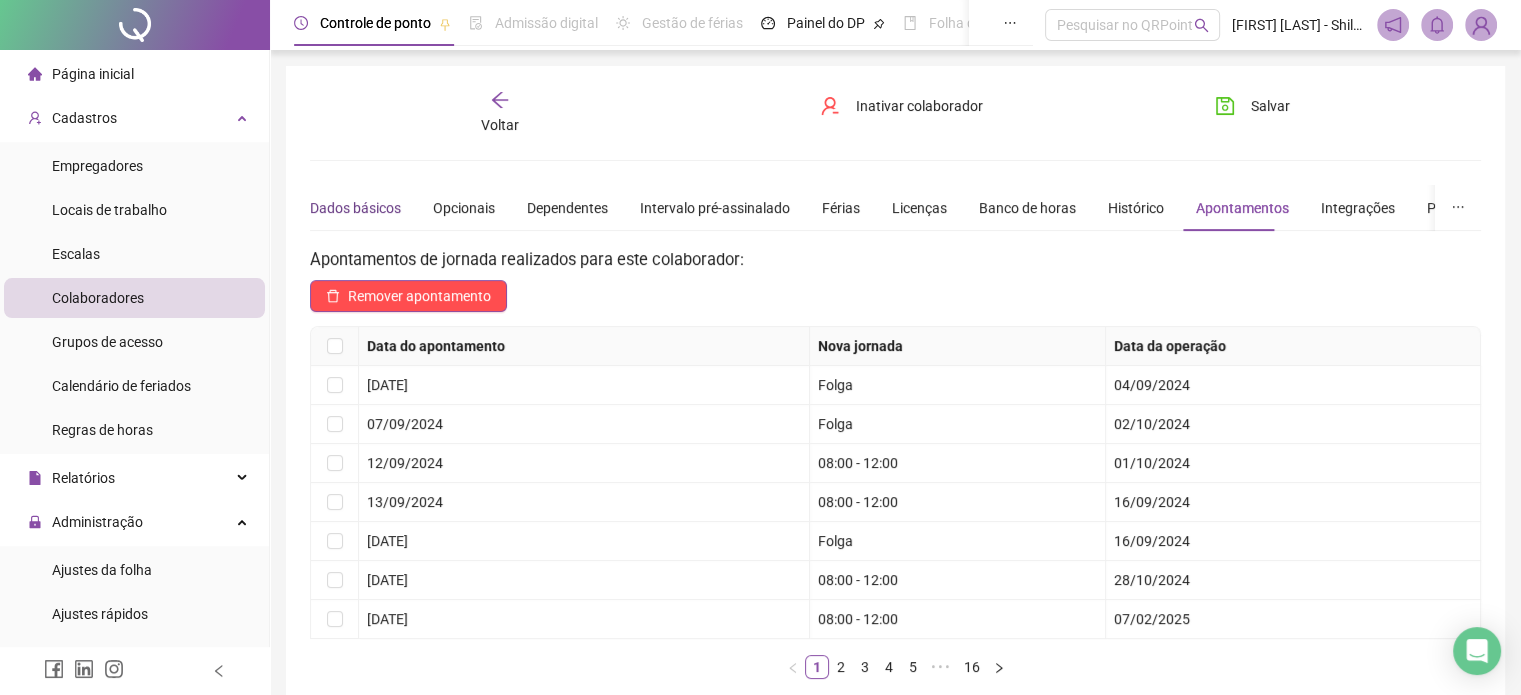 click on "Dados básicos" at bounding box center [355, 208] 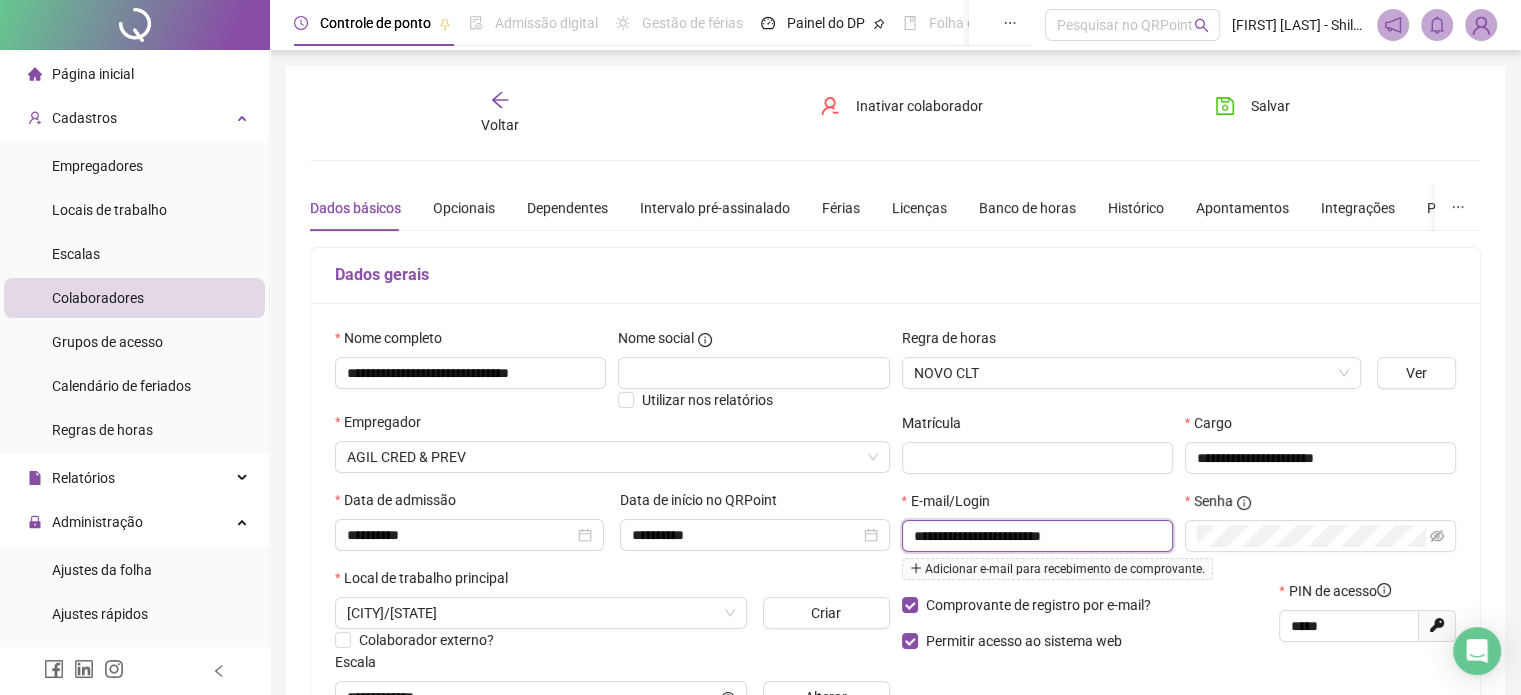 drag, startPoint x: 1097, startPoint y: 536, endPoint x: 890, endPoint y: 532, distance: 207.03865 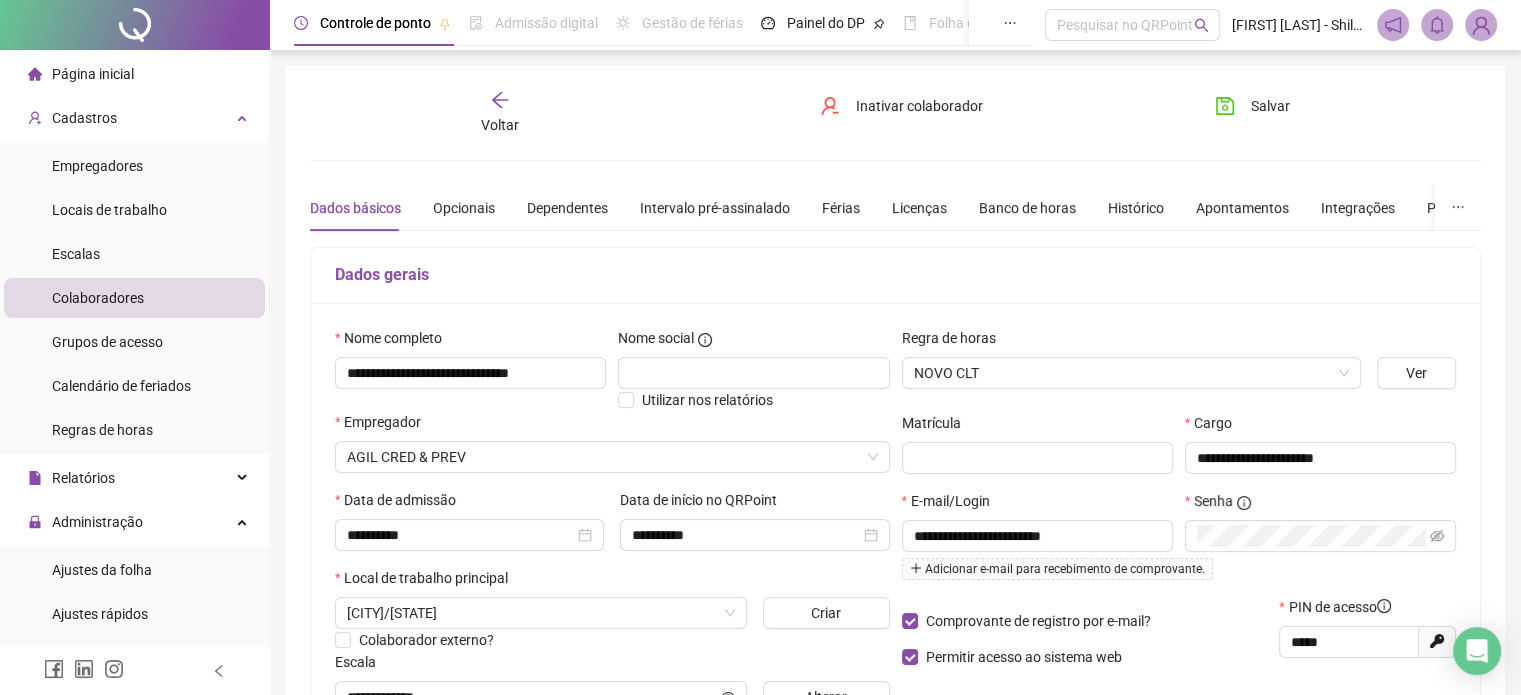 click on "Voltar" at bounding box center (500, 113) 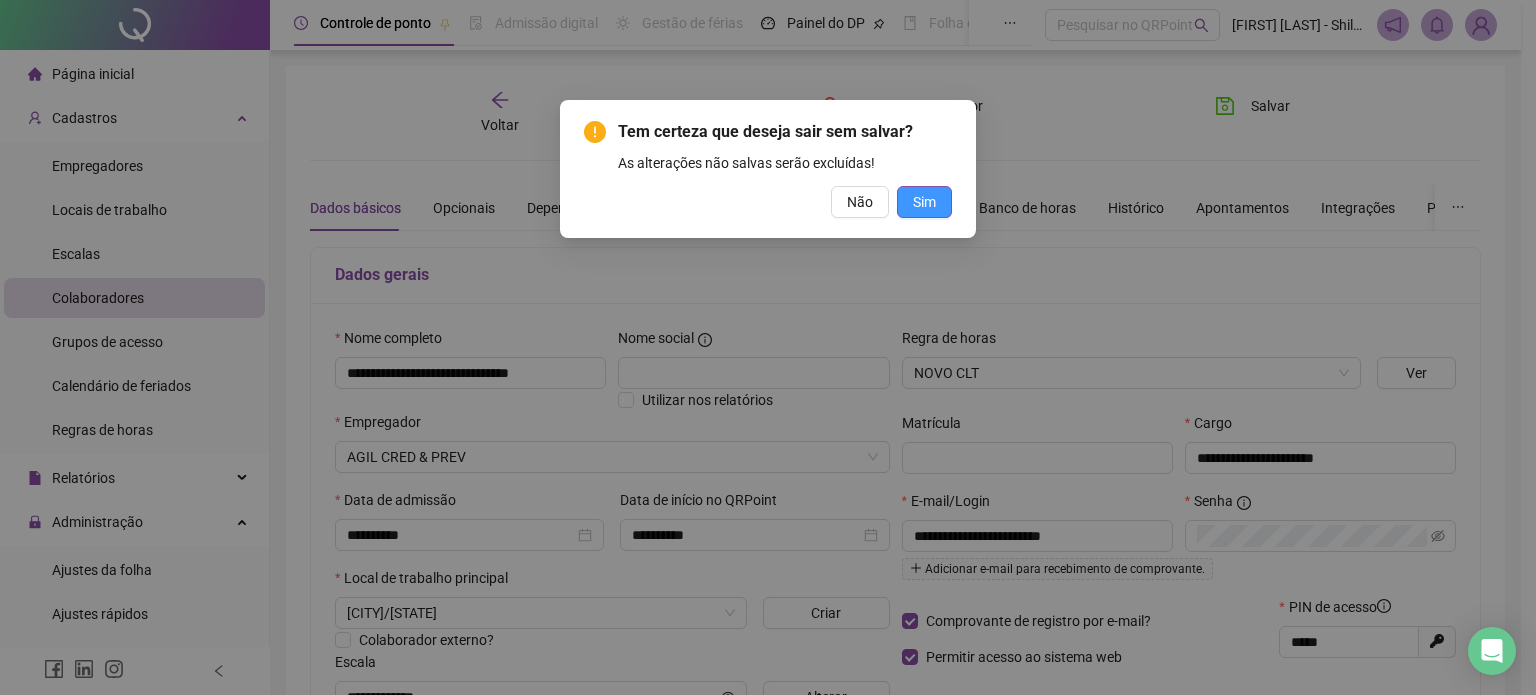 click on "Sim" at bounding box center [924, 202] 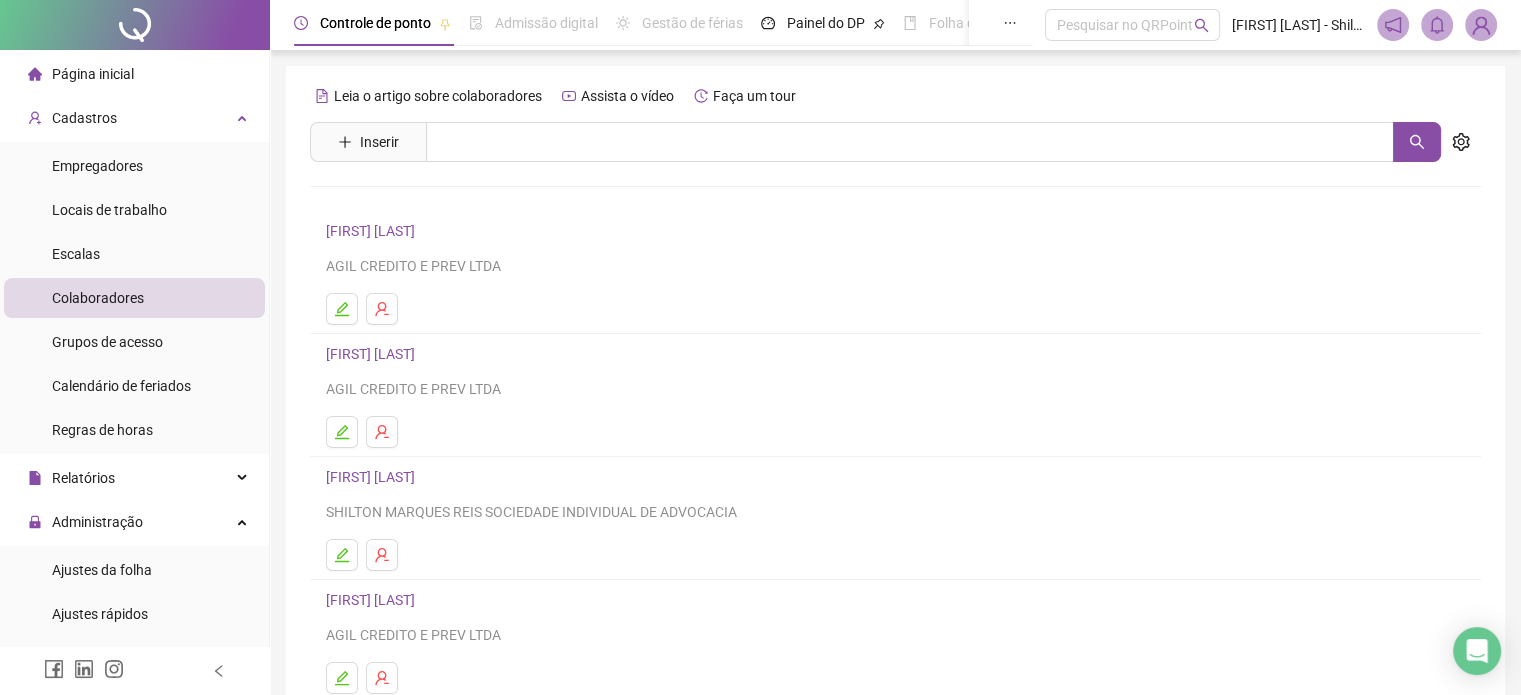click on "[FIRST] [LAST]" at bounding box center [373, 354] 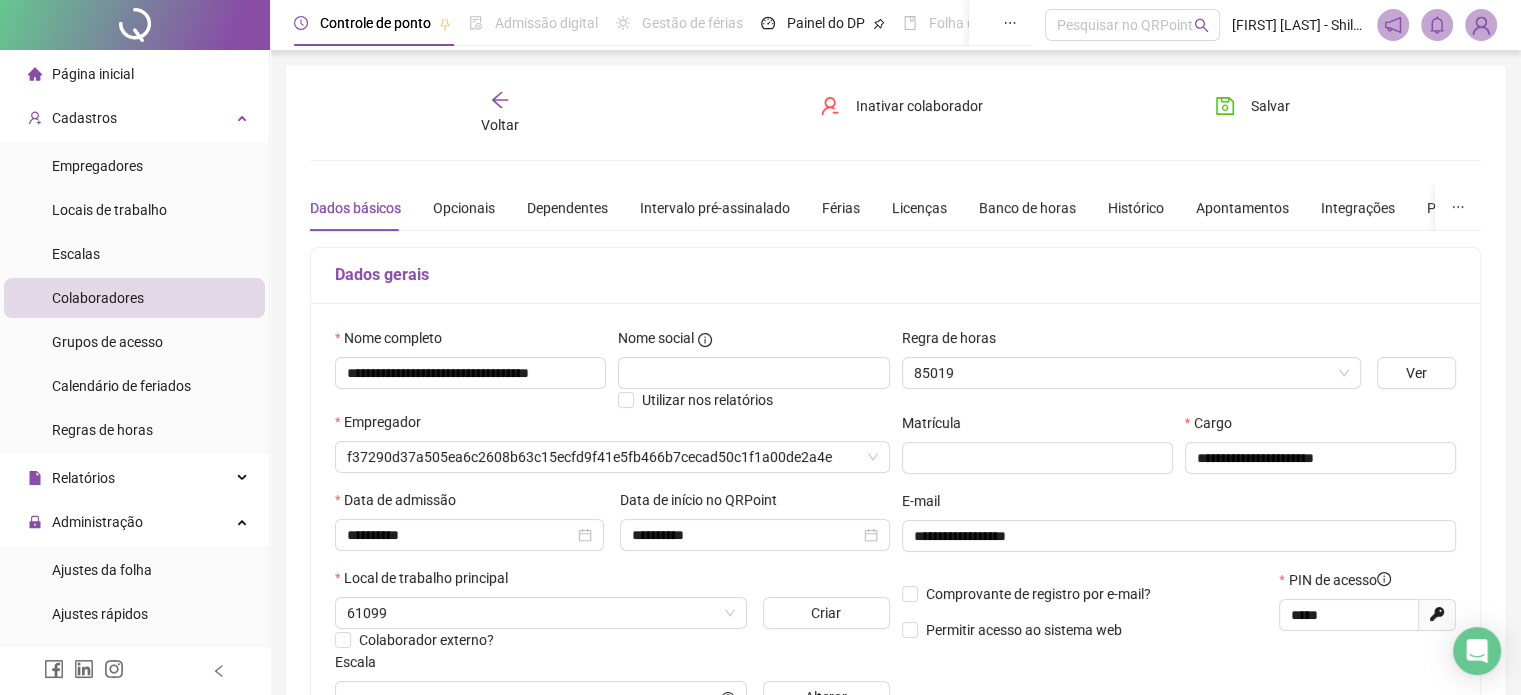 type on "**********" 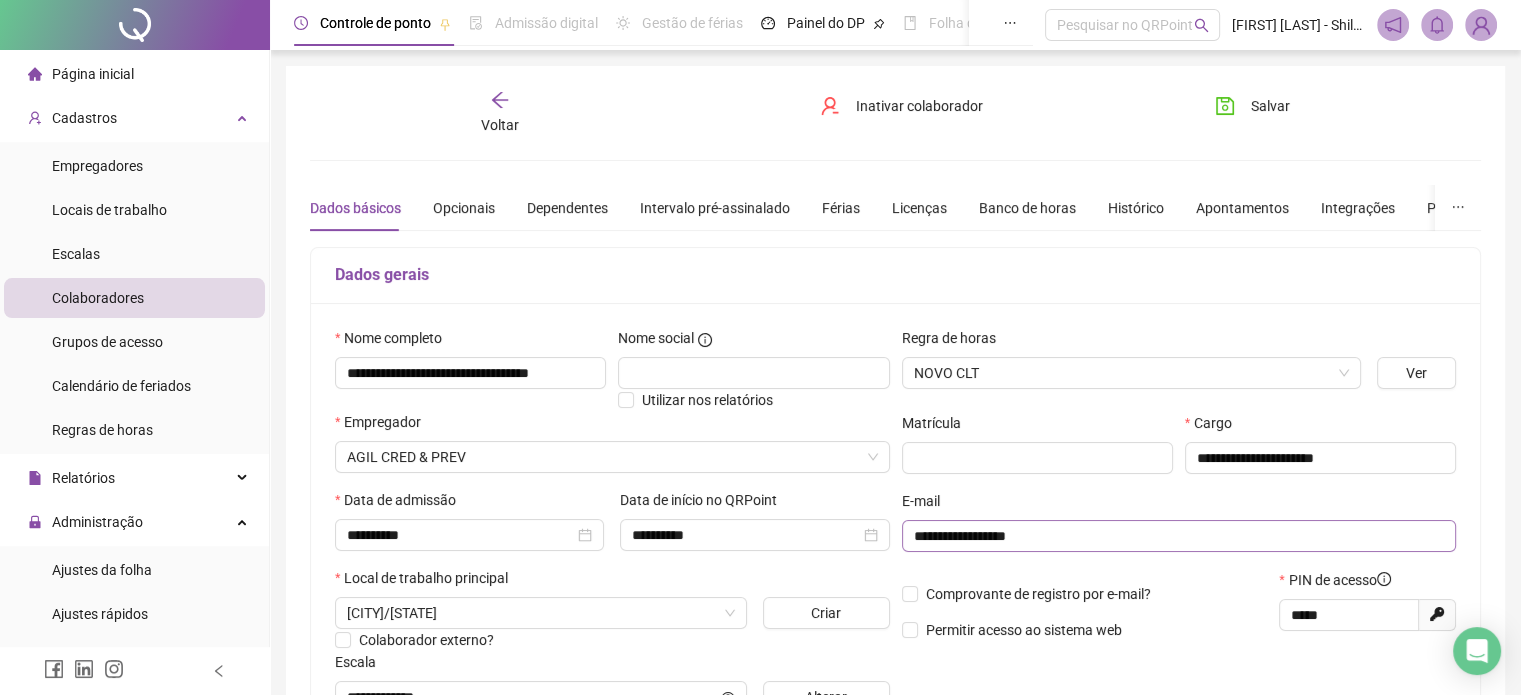 click on "**********" at bounding box center (1179, 536) 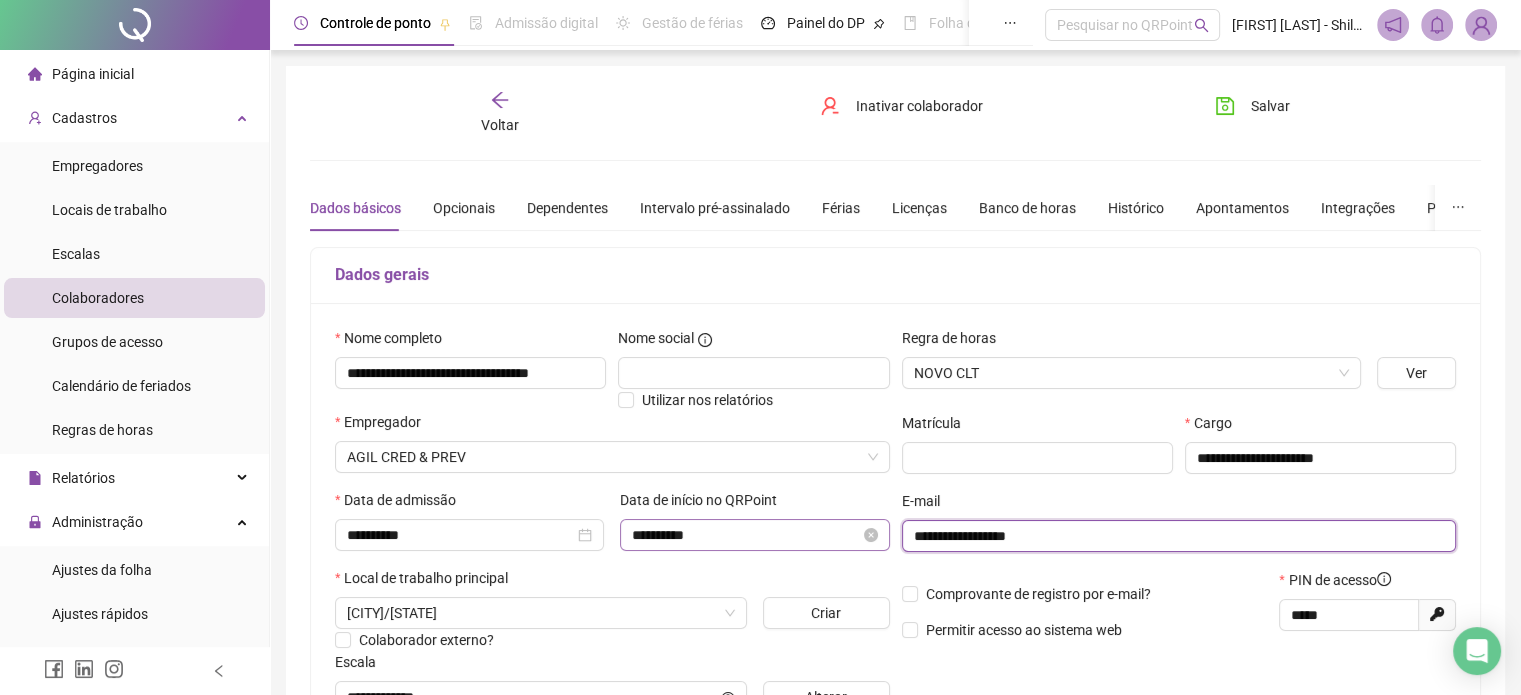 drag, startPoint x: 1132, startPoint y: 531, endPoint x: 860, endPoint y: 532, distance: 272.00183 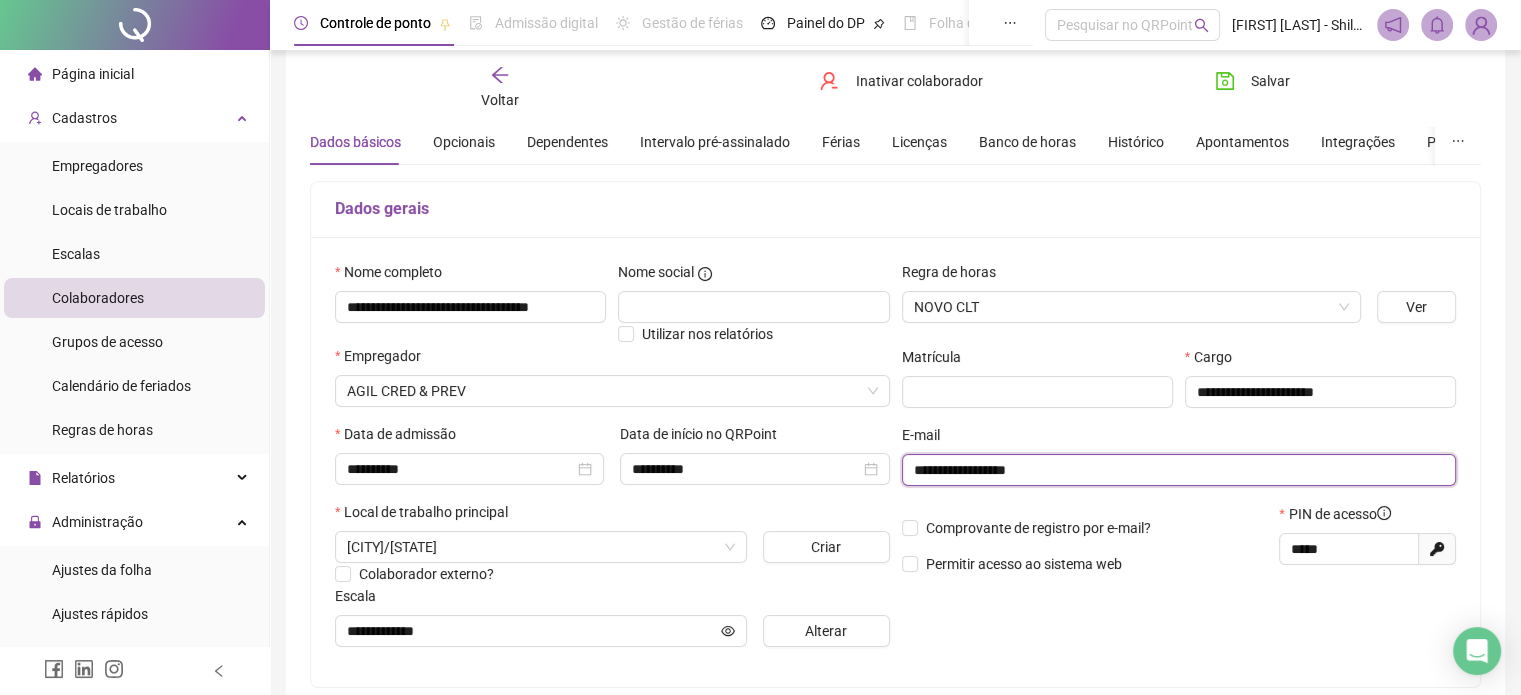 scroll, scrollTop: 100, scrollLeft: 0, axis: vertical 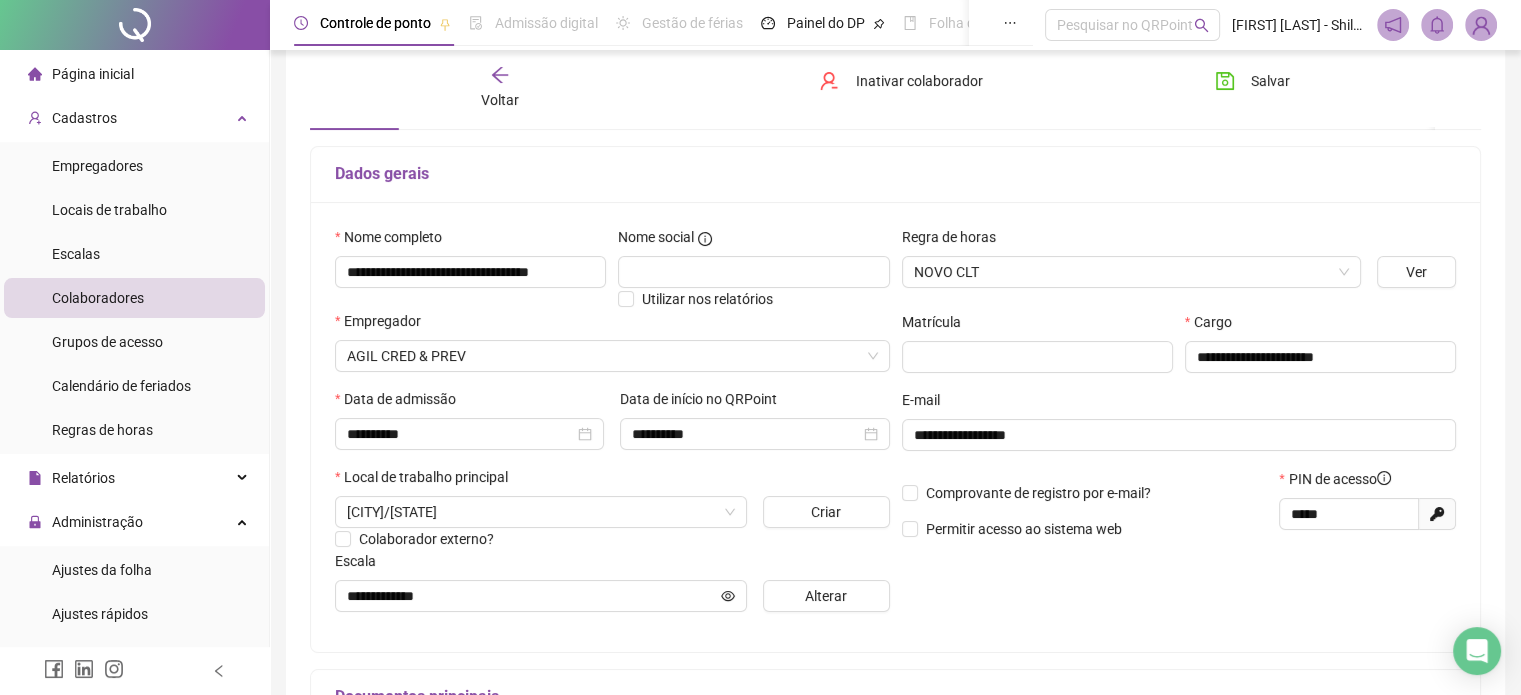 click on "Voltar" at bounding box center [500, 88] 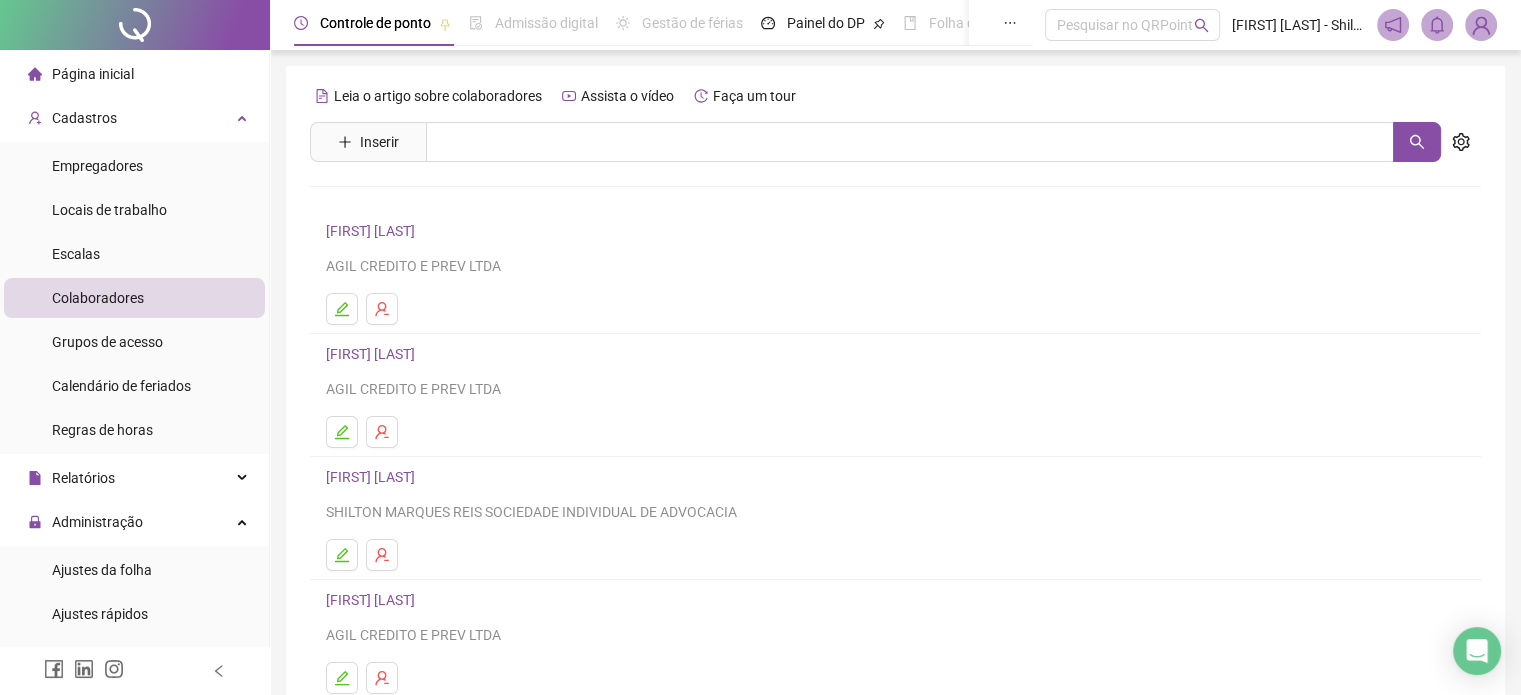 click on "[FIRST] [LAST]" at bounding box center (373, 477) 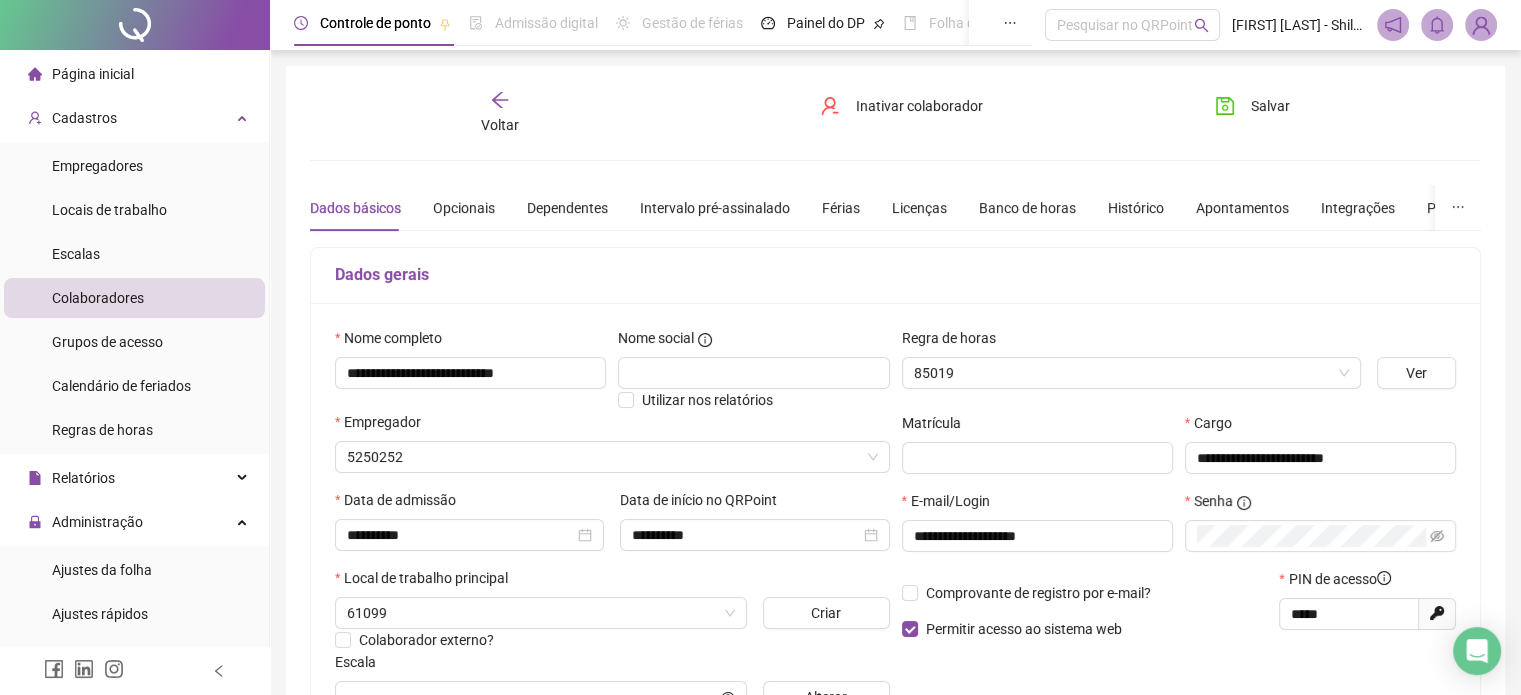 type on "**********" 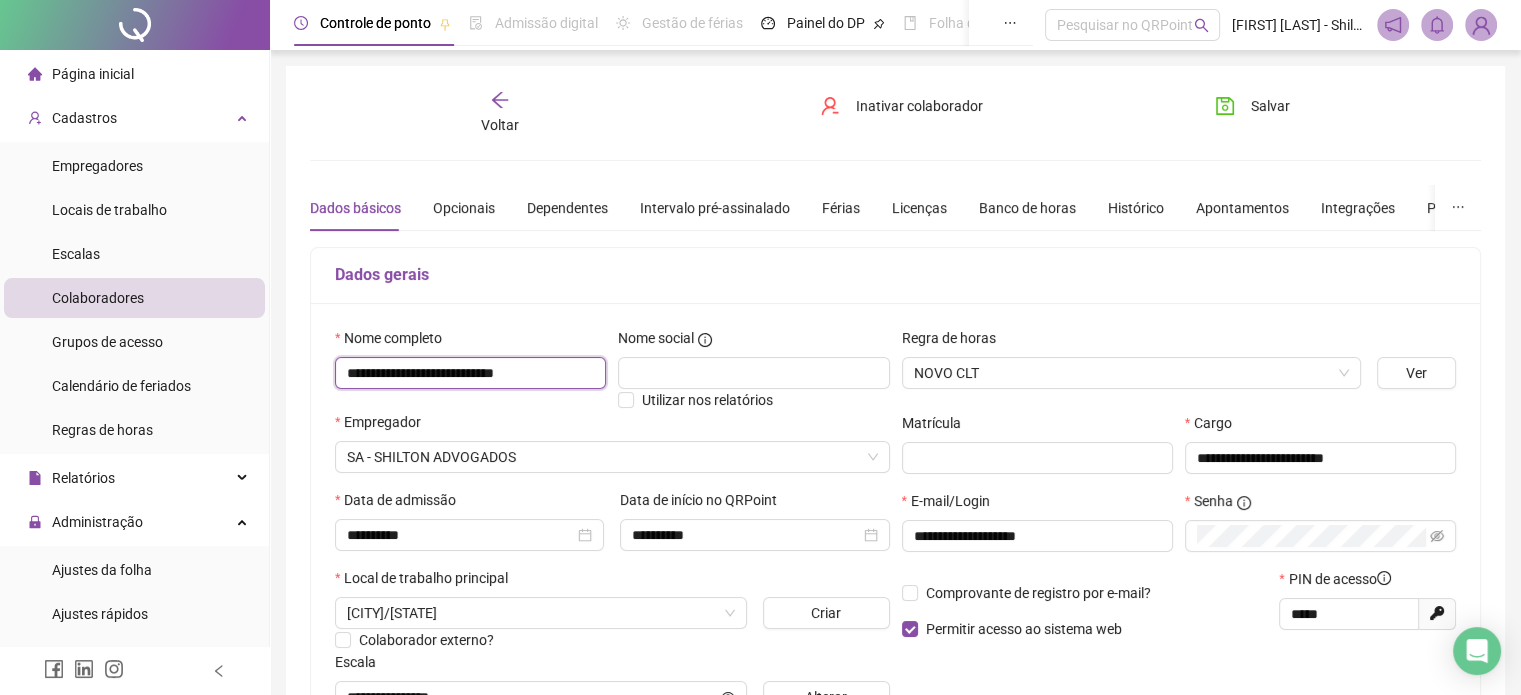 drag, startPoint x: 576, startPoint y: 372, endPoint x: 344, endPoint y: 363, distance: 232.1745 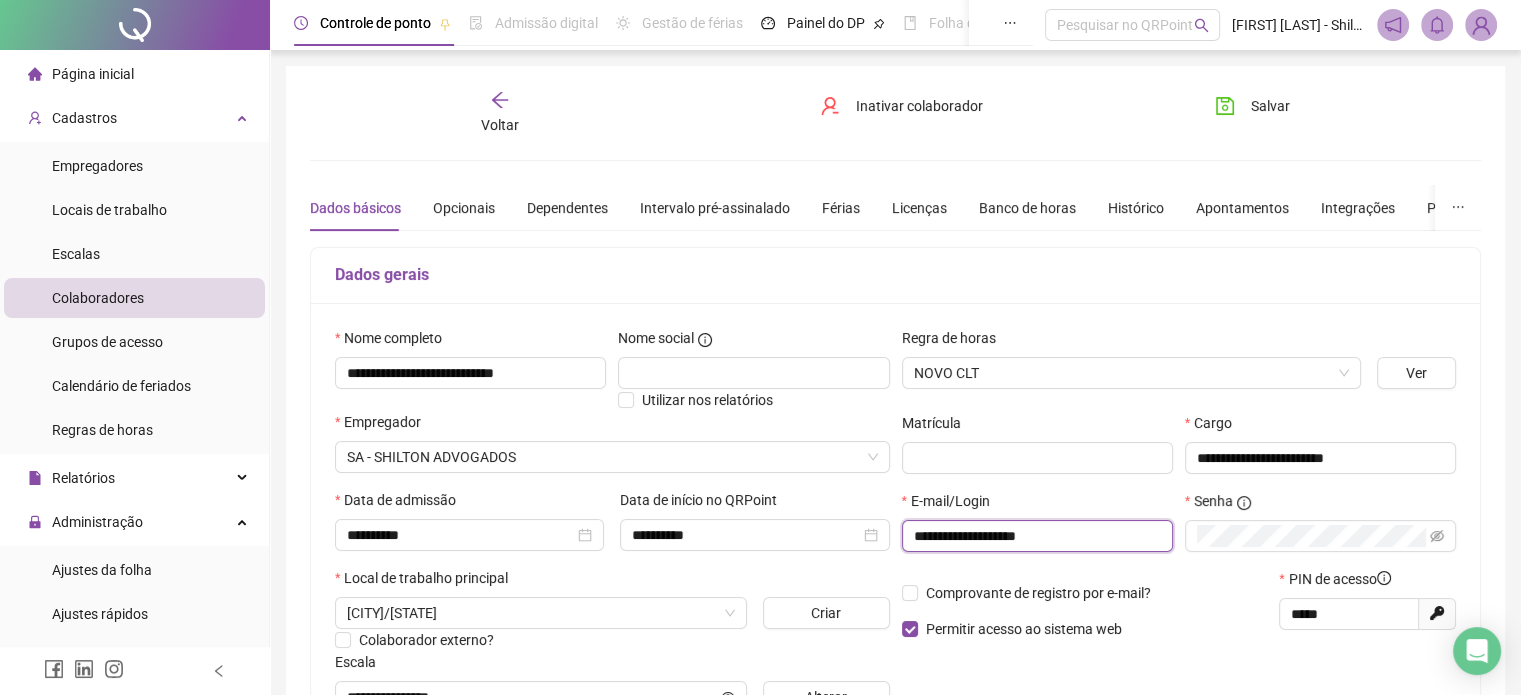 click on "**********" at bounding box center [1035, 536] 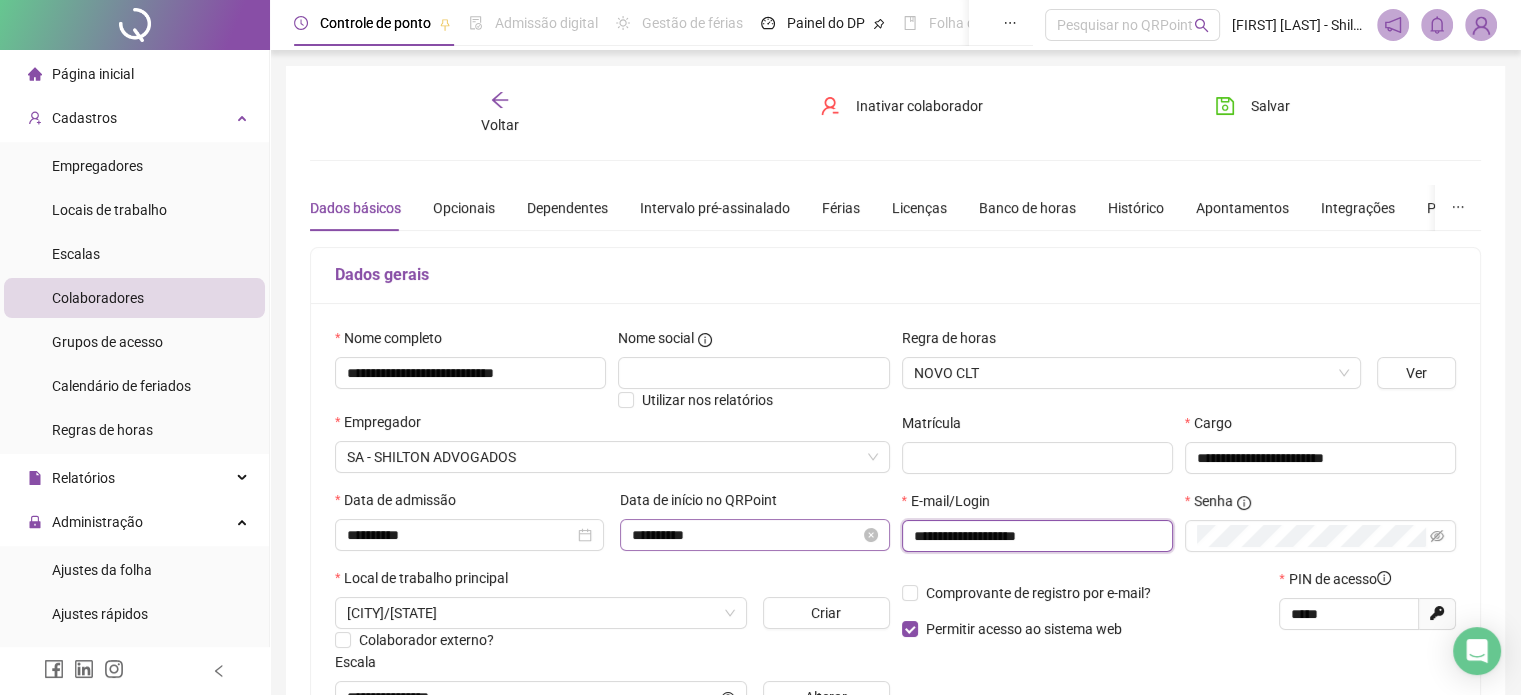 drag, startPoint x: 1083, startPoint y: 536, endPoint x: 853, endPoint y: 521, distance: 230.48862 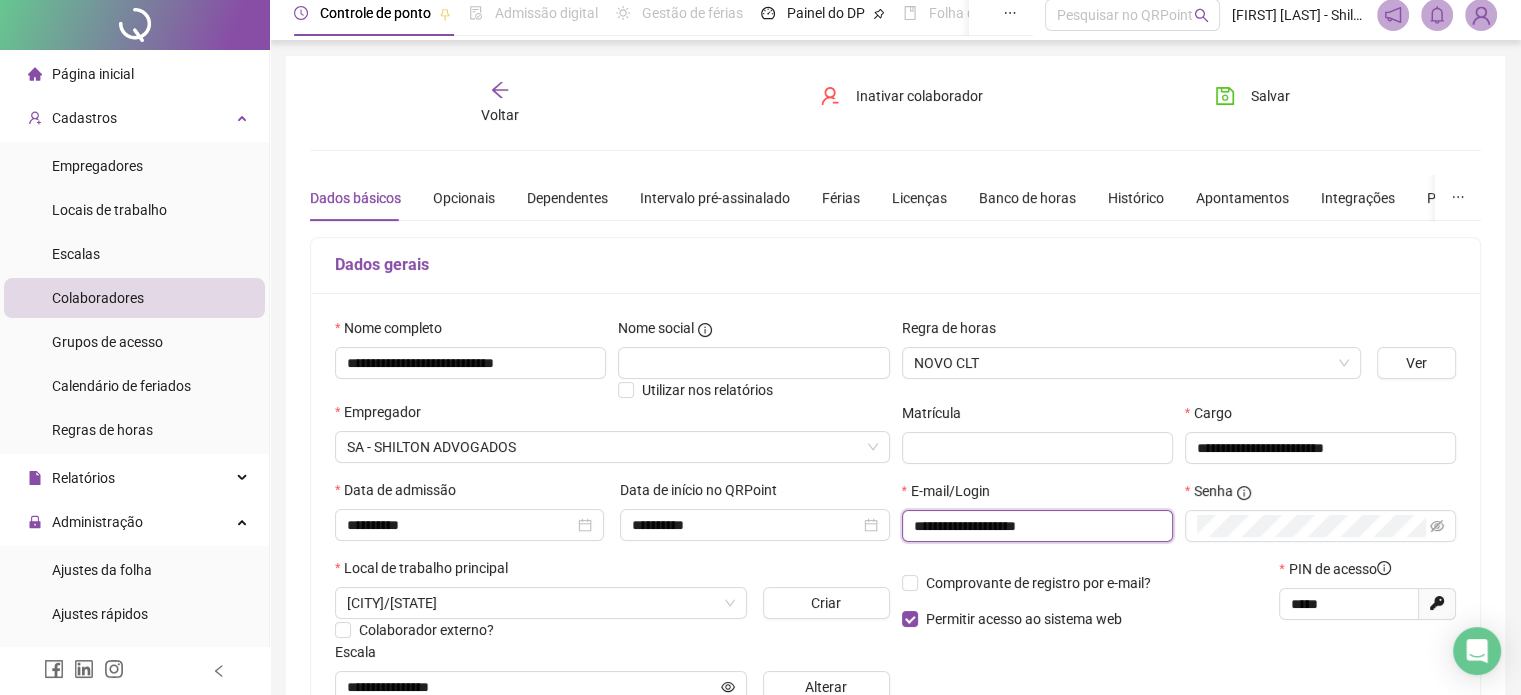 scroll, scrollTop: 0, scrollLeft: 0, axis: both 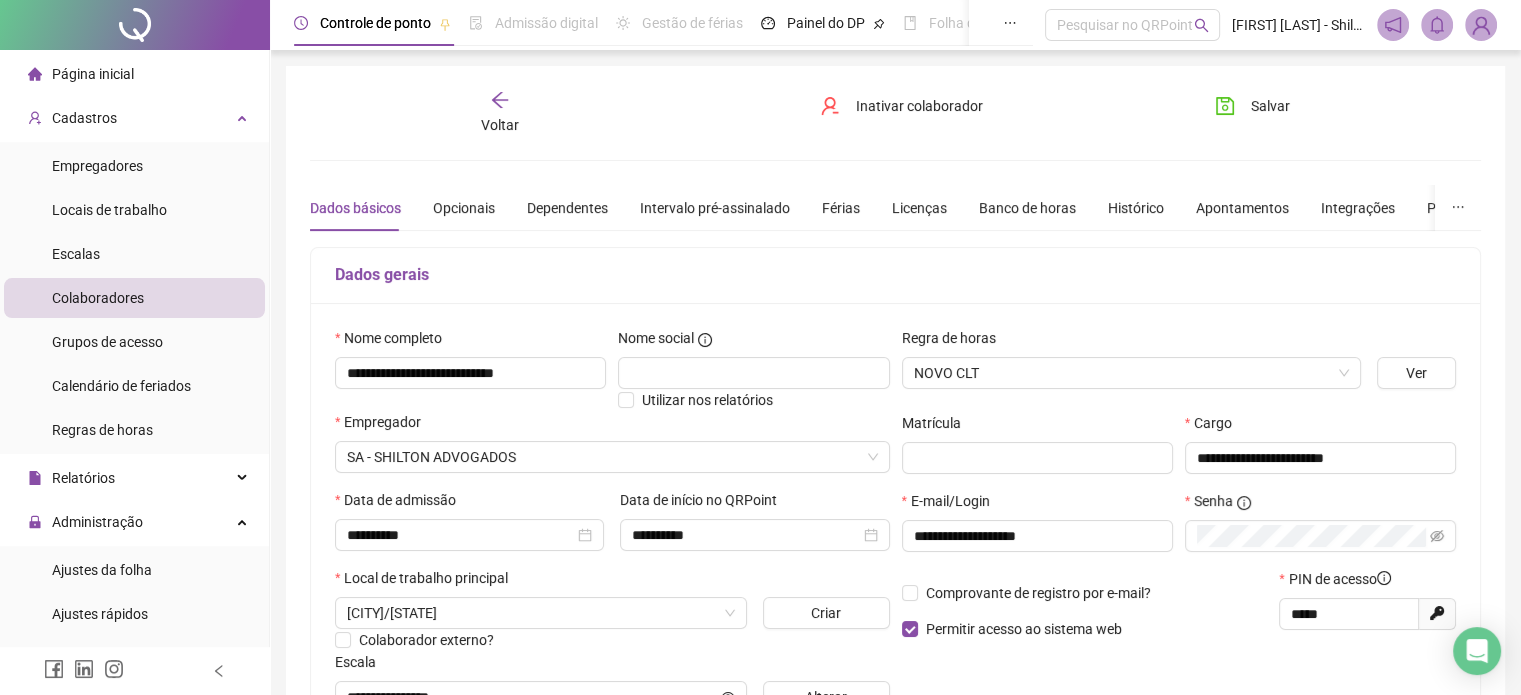 click on "Voltar" at bounding box center (500, 113) 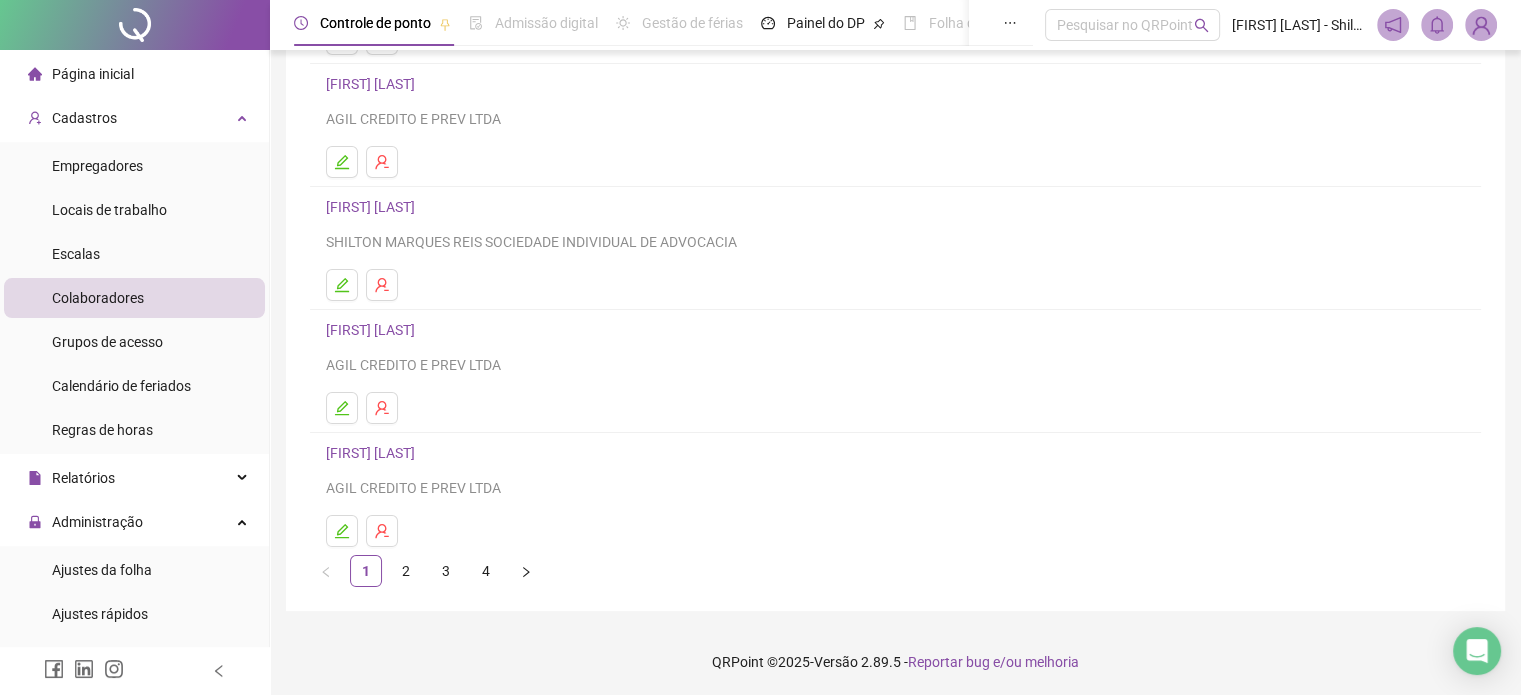 scroll, scrollTop: 271, scrollLeft: 0, axis: vertical 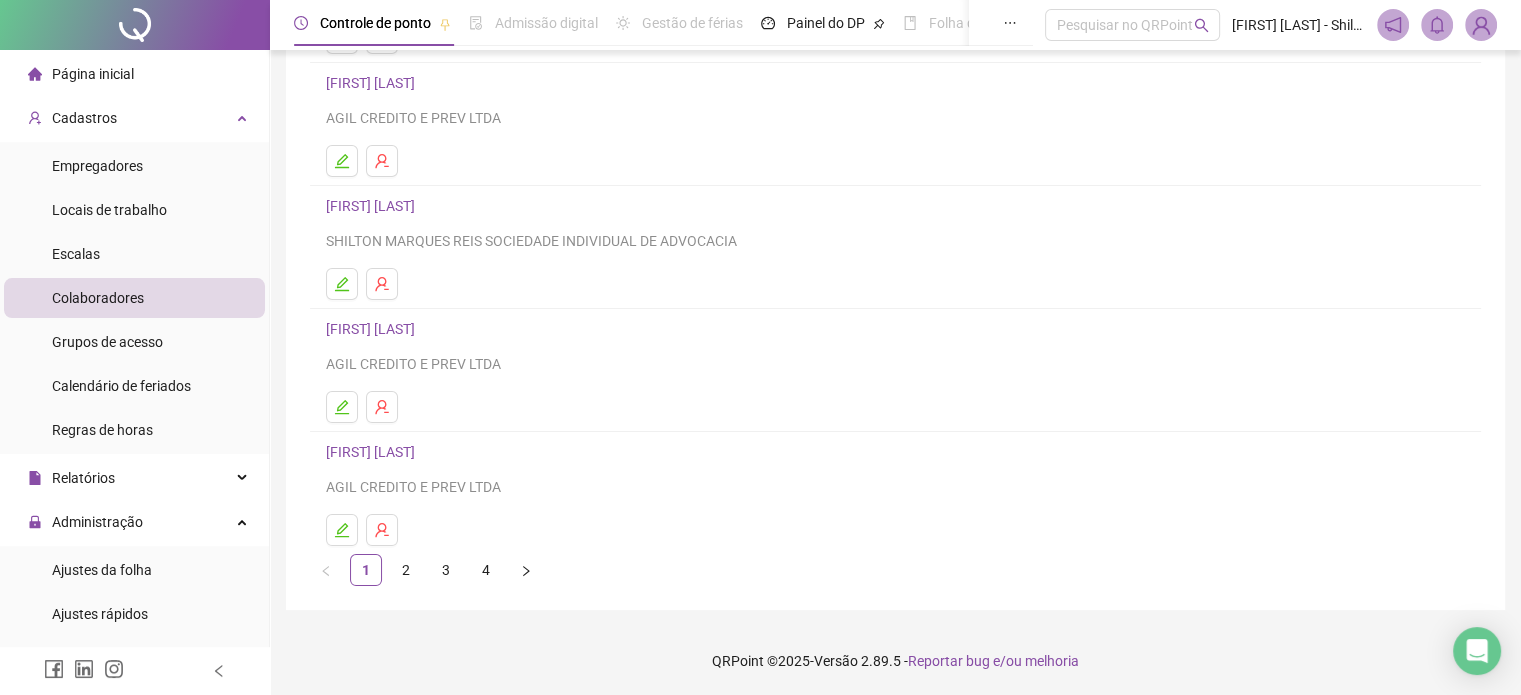 click on "[FIRST] [LAST]" at bounding box center [373, 329] 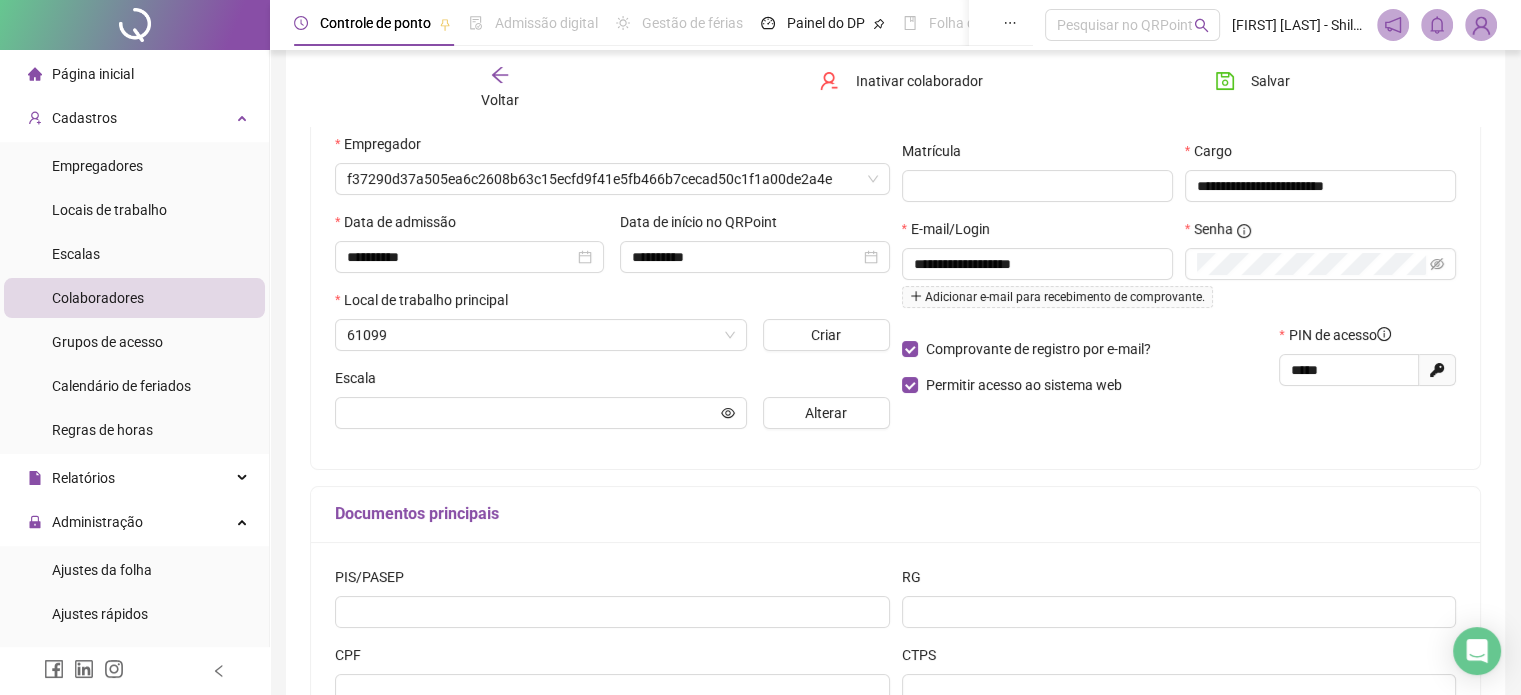 scroll, scrollTop: 281, scrollLeft: 0, axis: vertical 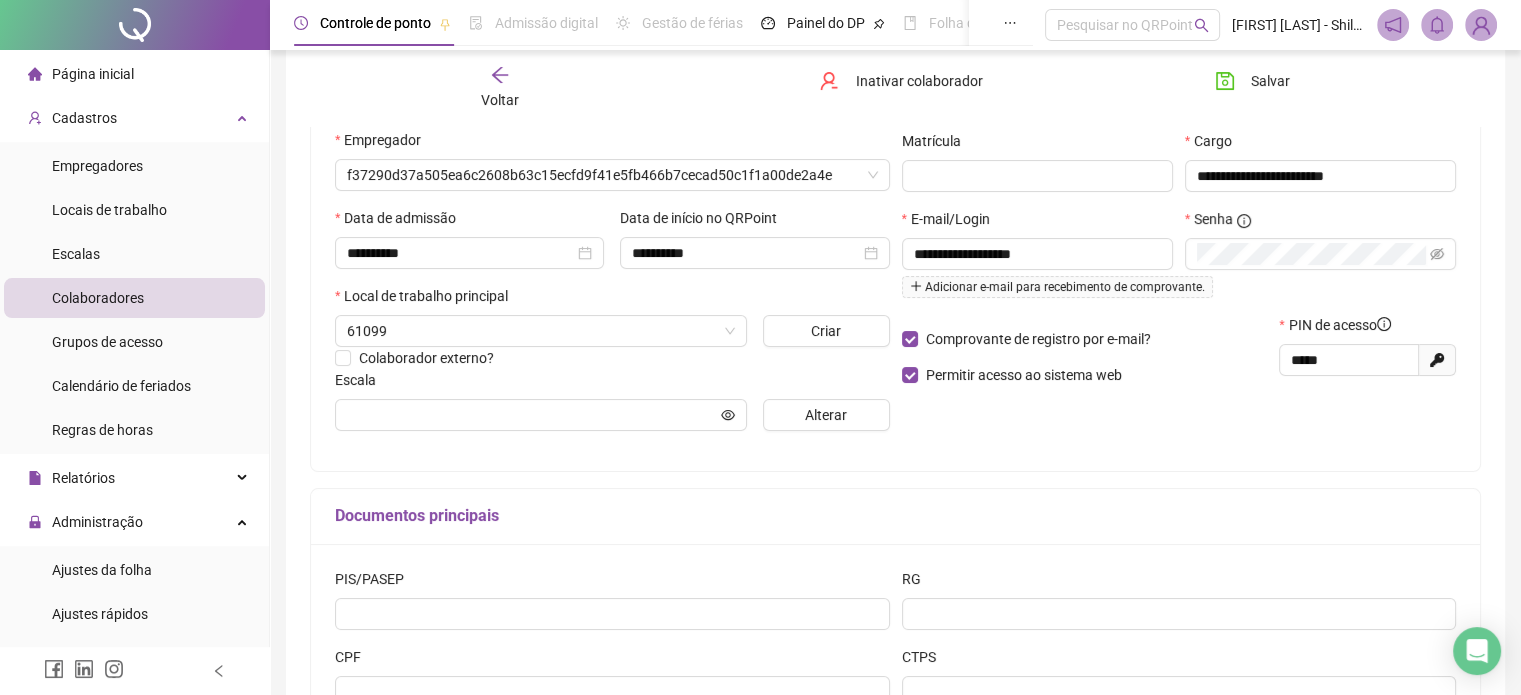 type on "**********" 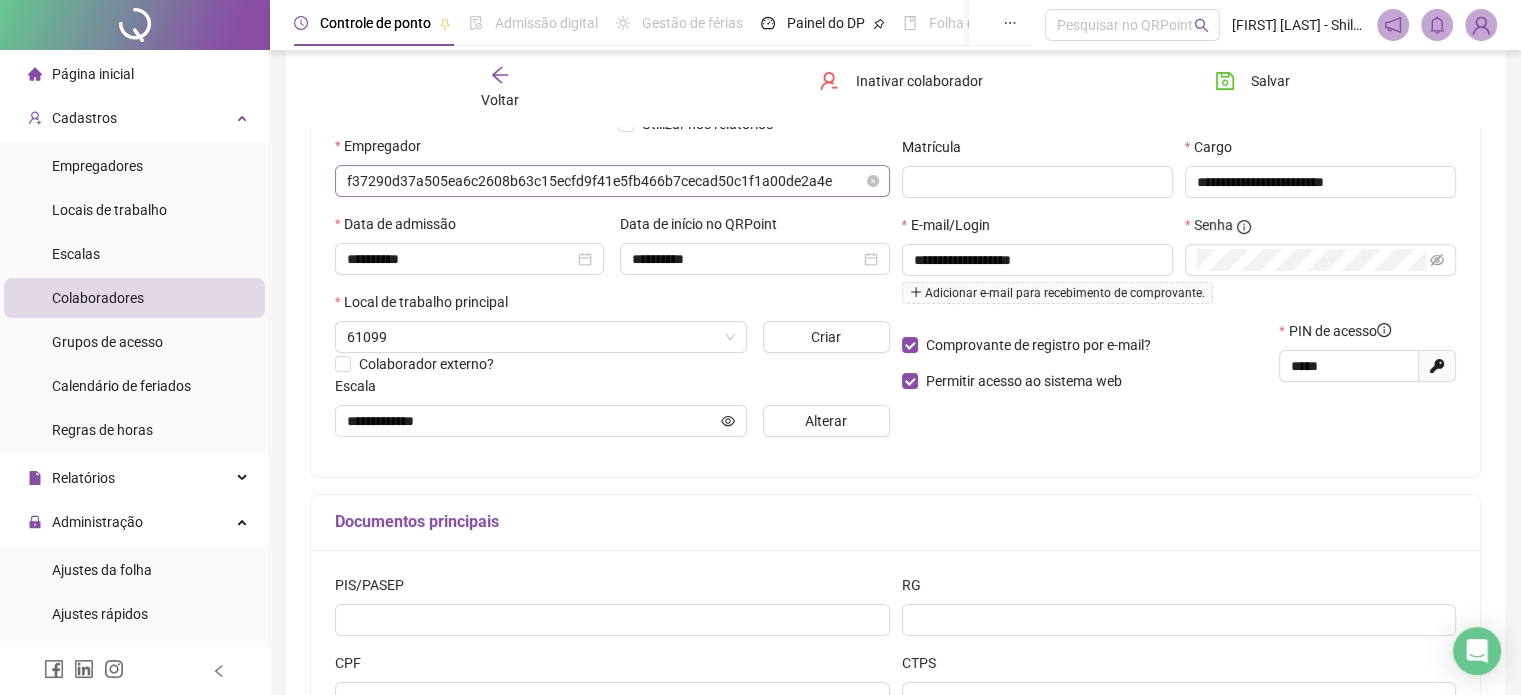 scroll, scrollTop: 0, scrollLeft: 0, axis: both 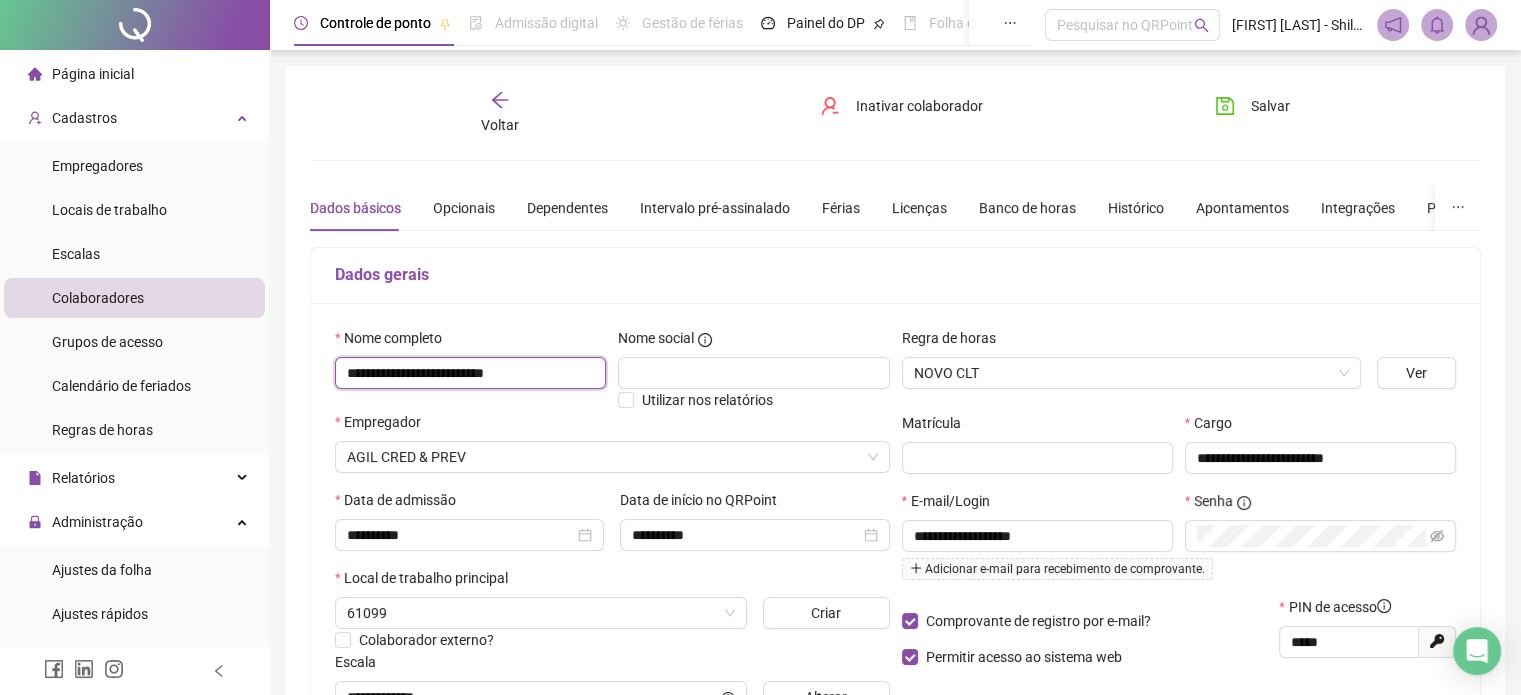click on "**********" at bounding box center [470, 373] 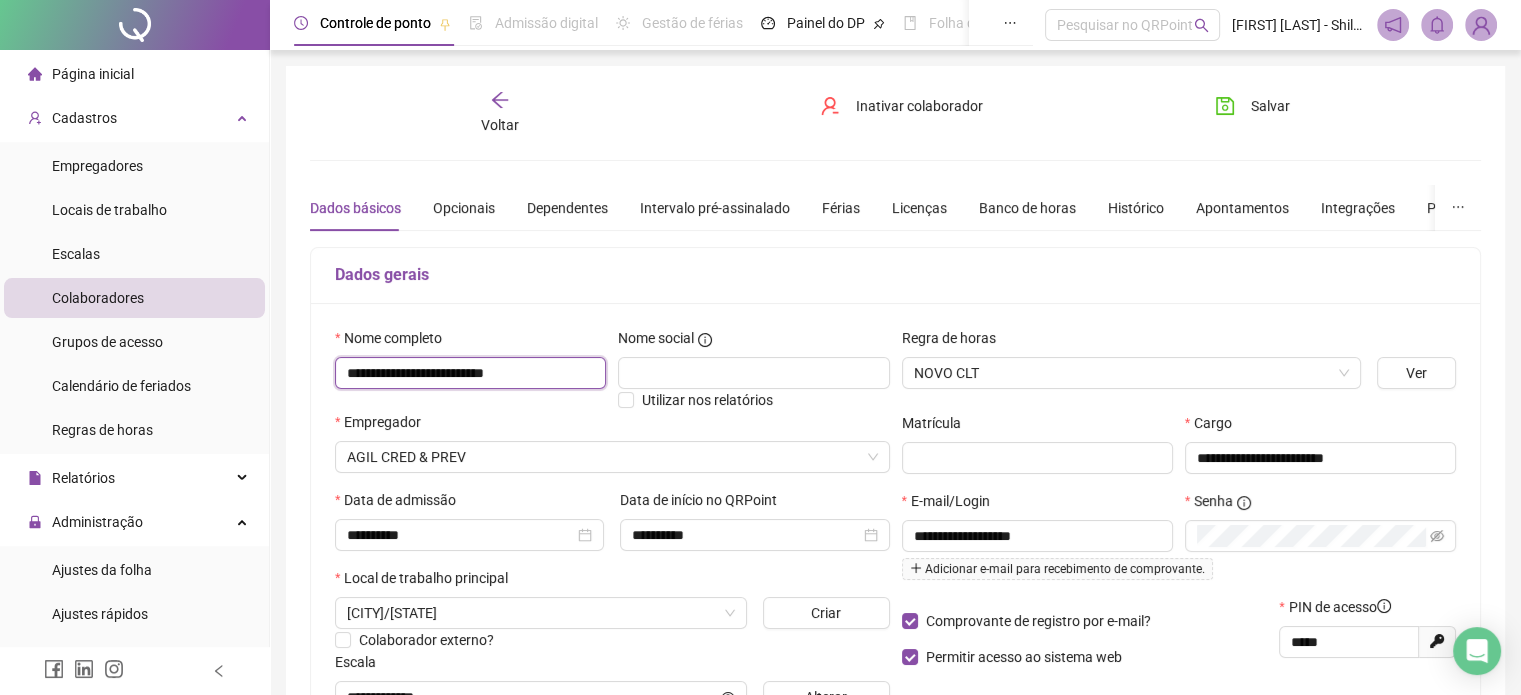 scroll, scrollTop: 100, scrollLeft: 0, axis: vertical 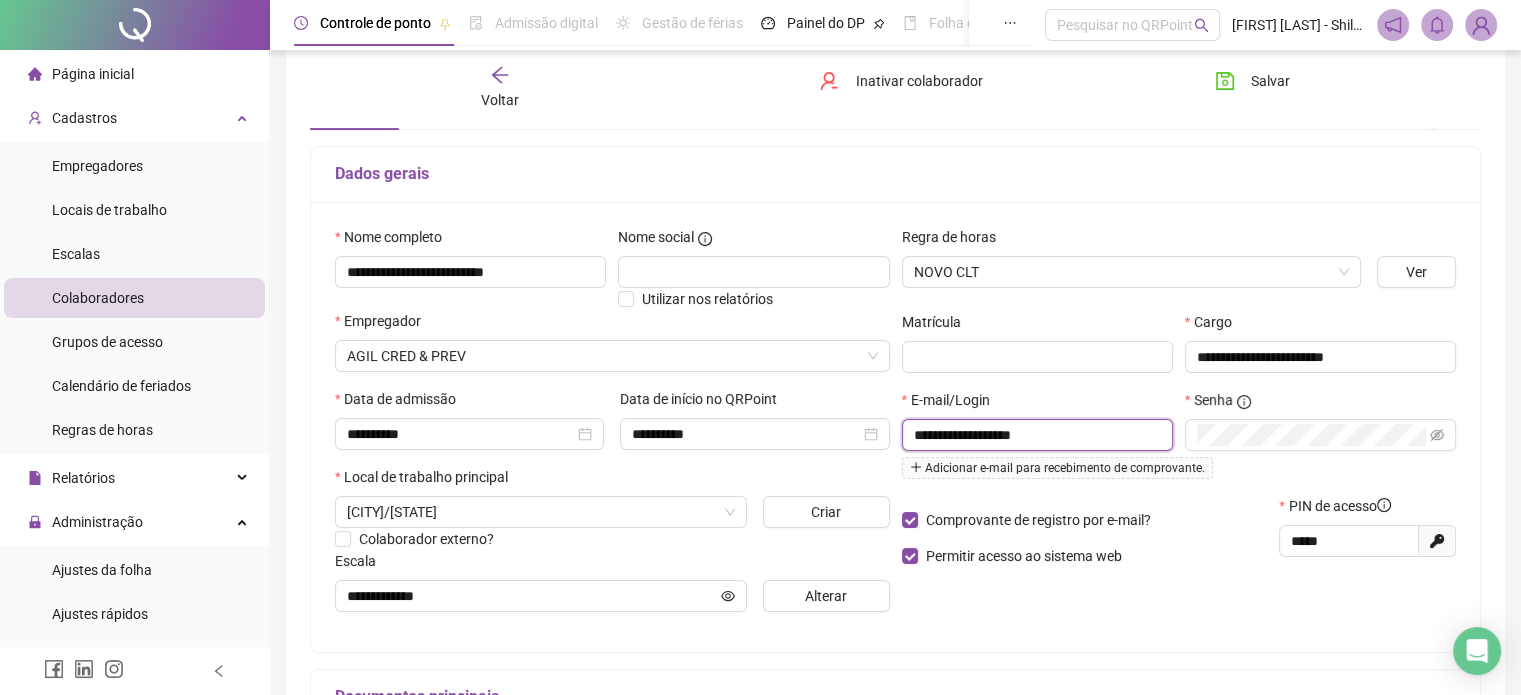drag, startPoint x: 884, startPoint y: 415, endPoint x: 846, endPoint y: 415, distance: 38 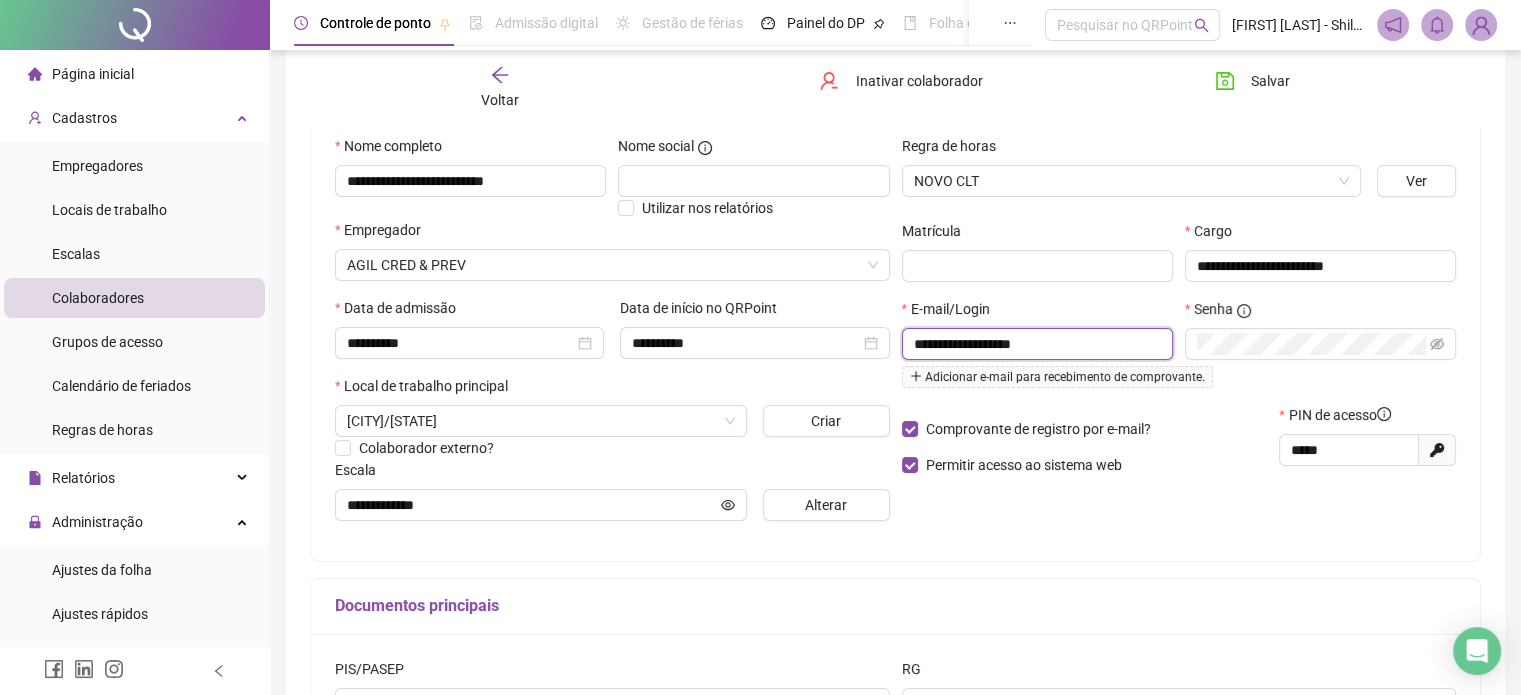 scroll, scrollTop: 145, scrollLeft: 0, axis: vertical 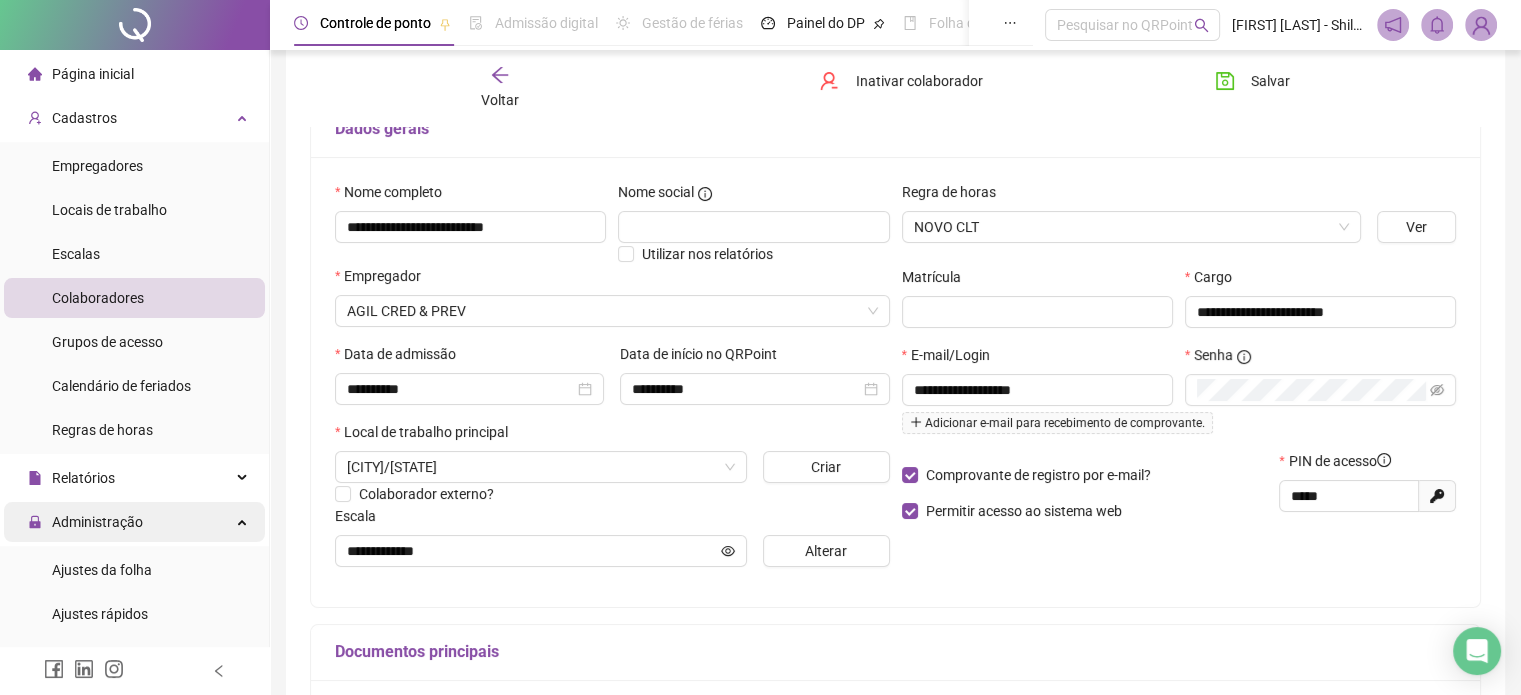 click on "Administração" at bounding box center (97, 522) 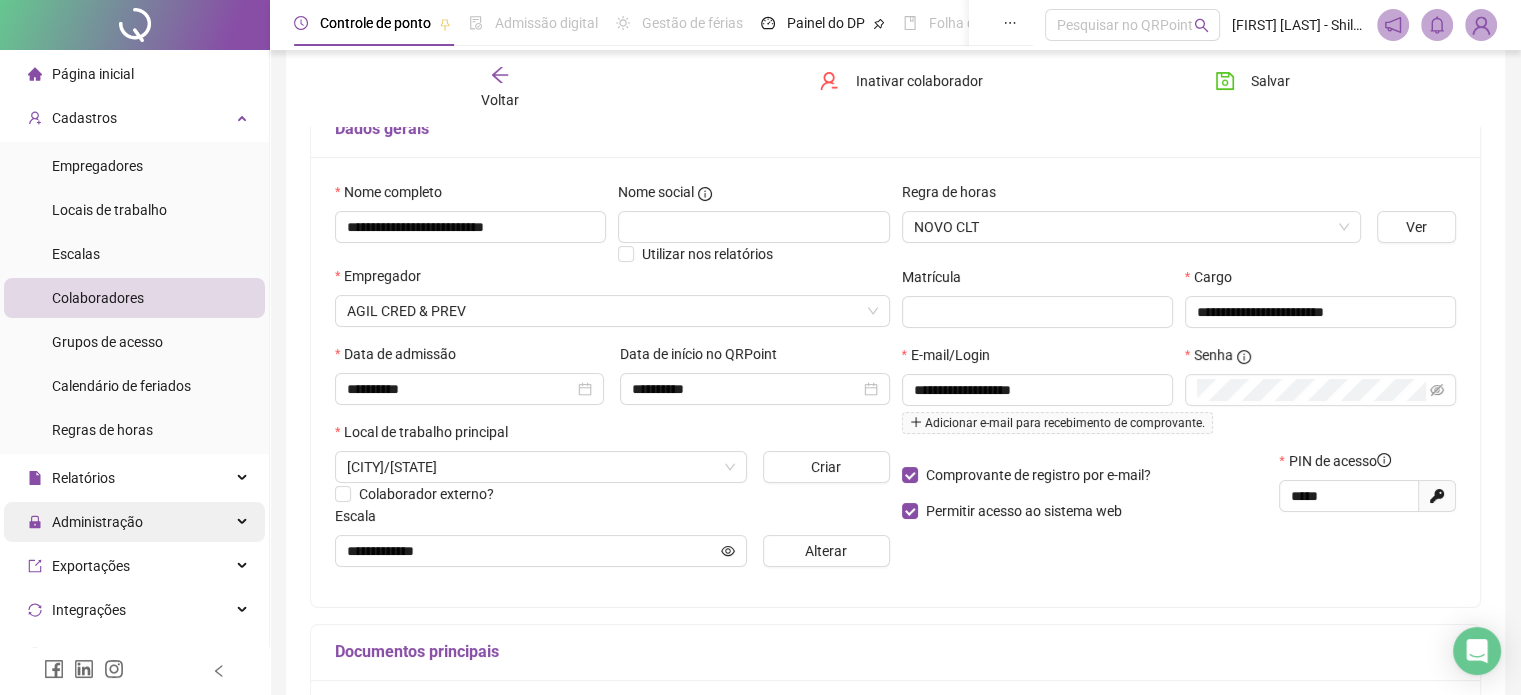 click on "Administração" at bounding box center [97, 522] 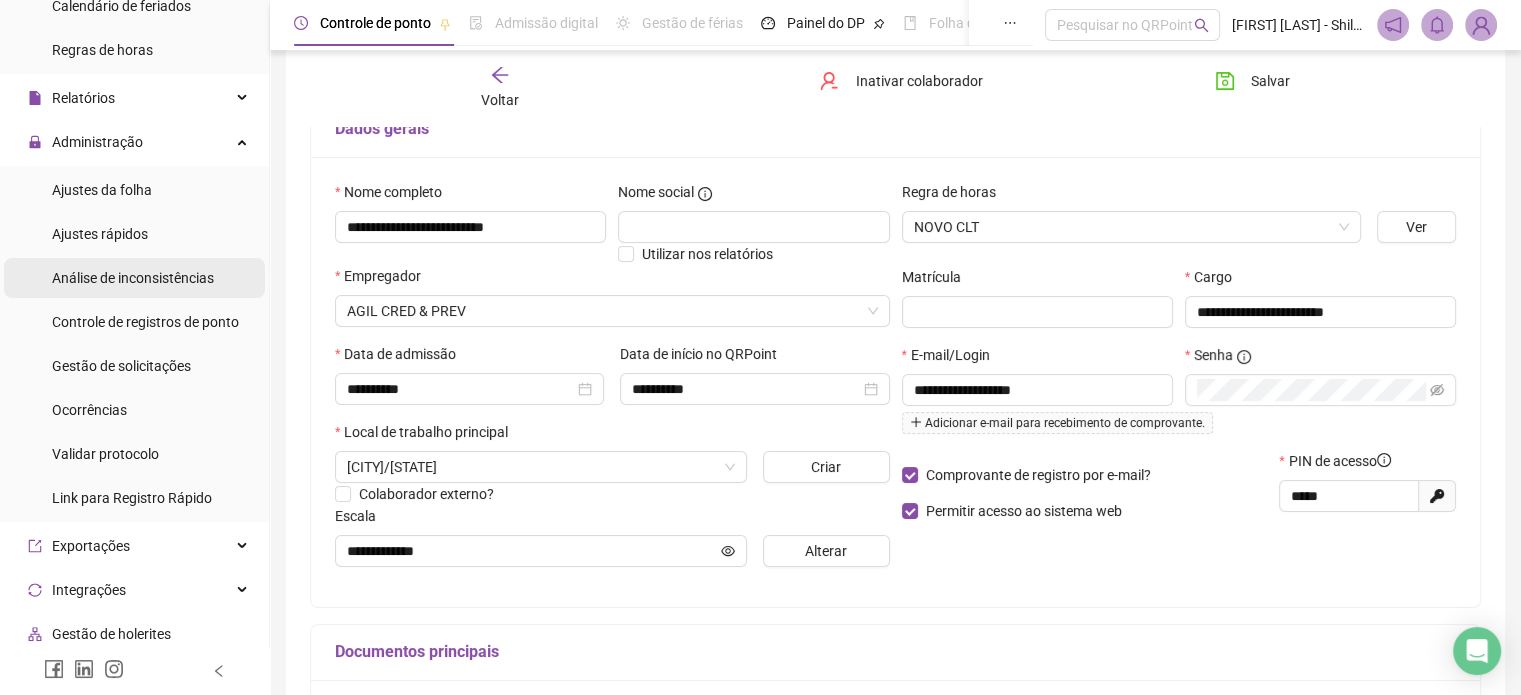 scroll, scrollTop: 400, scrollLeft: 0, axis: vertical 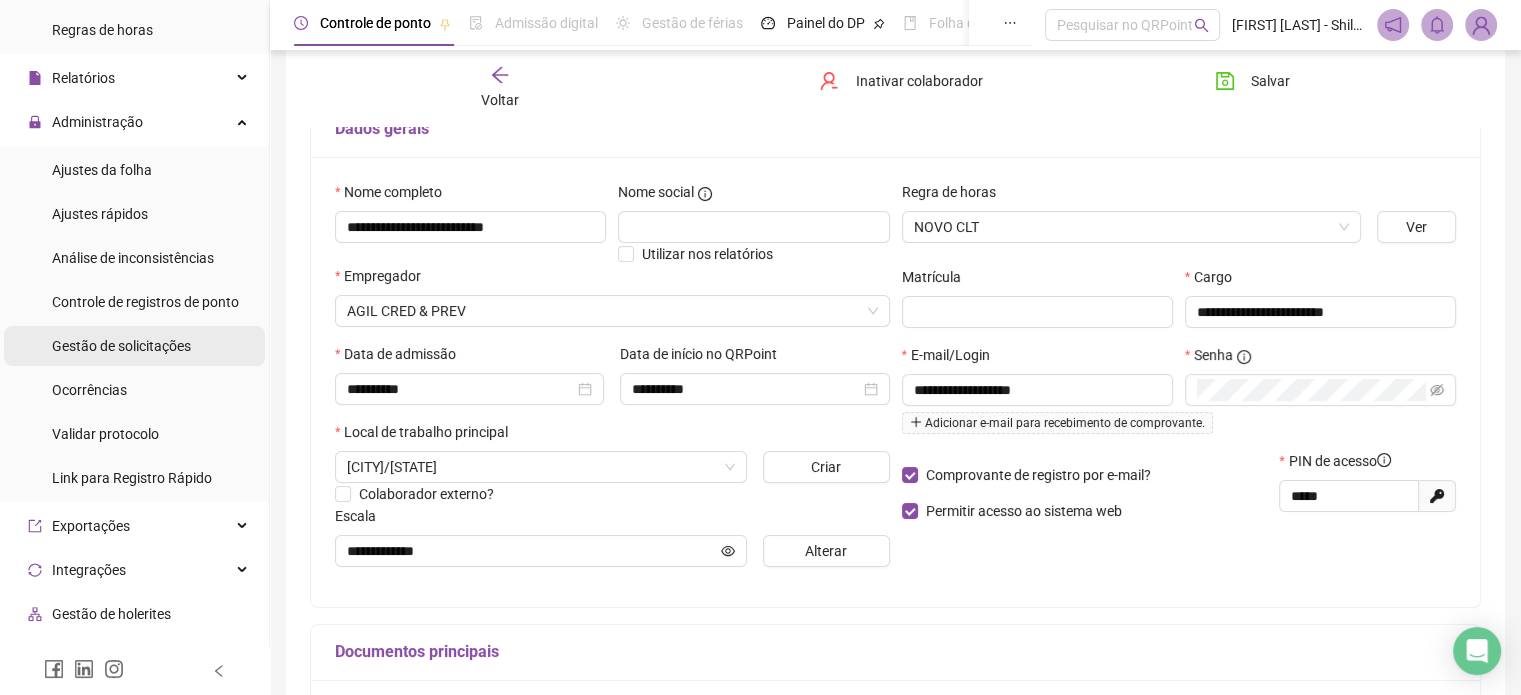 click on "Gestão de solicitações" at bounding box center [121, 346] 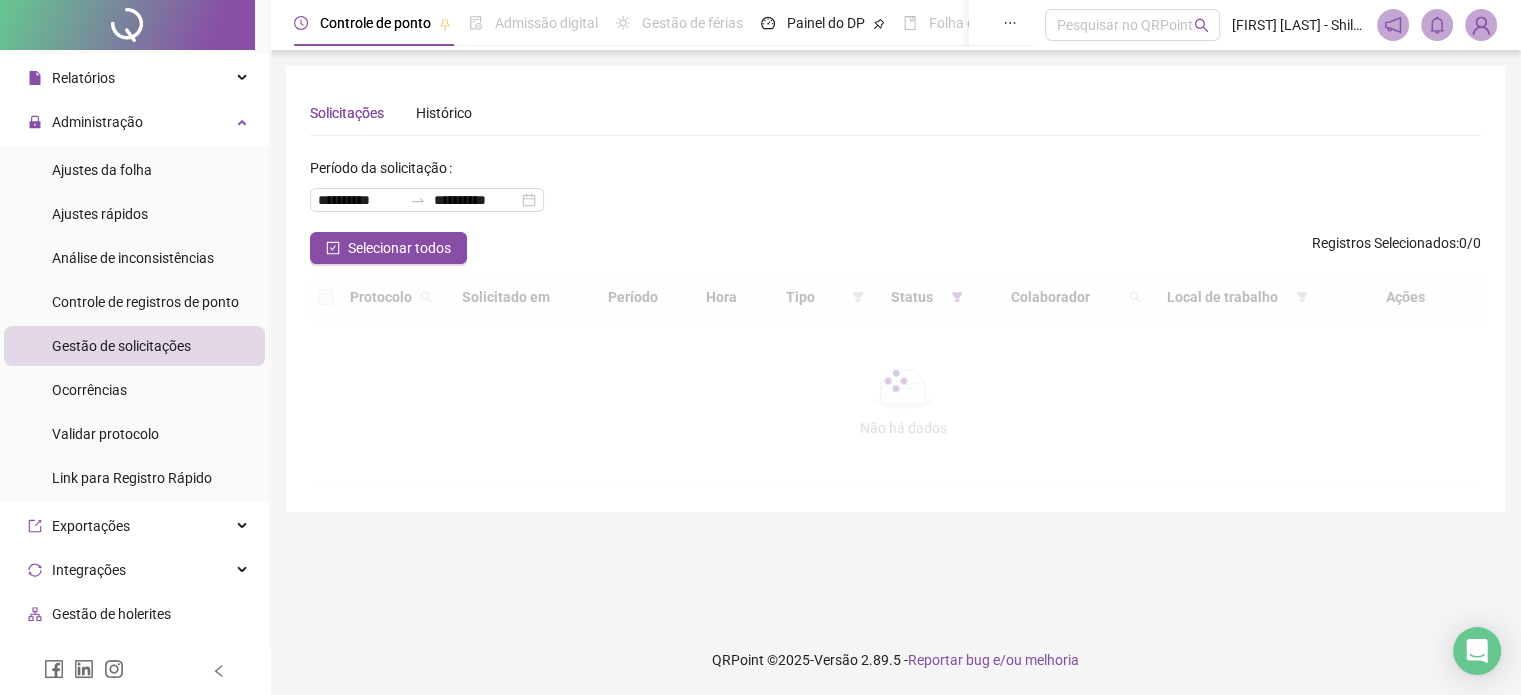 scroll, scrollTop: 0, scrollLeft: 0, axis: both 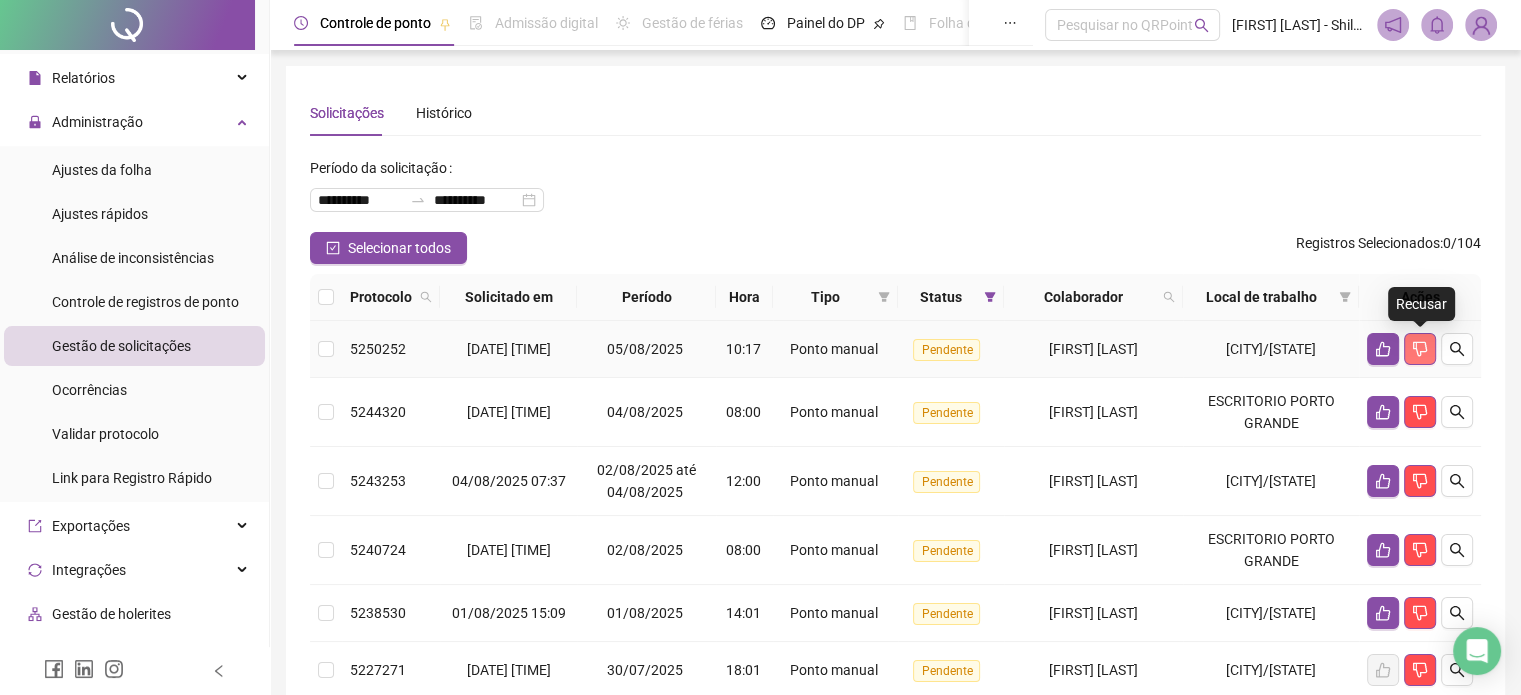 click 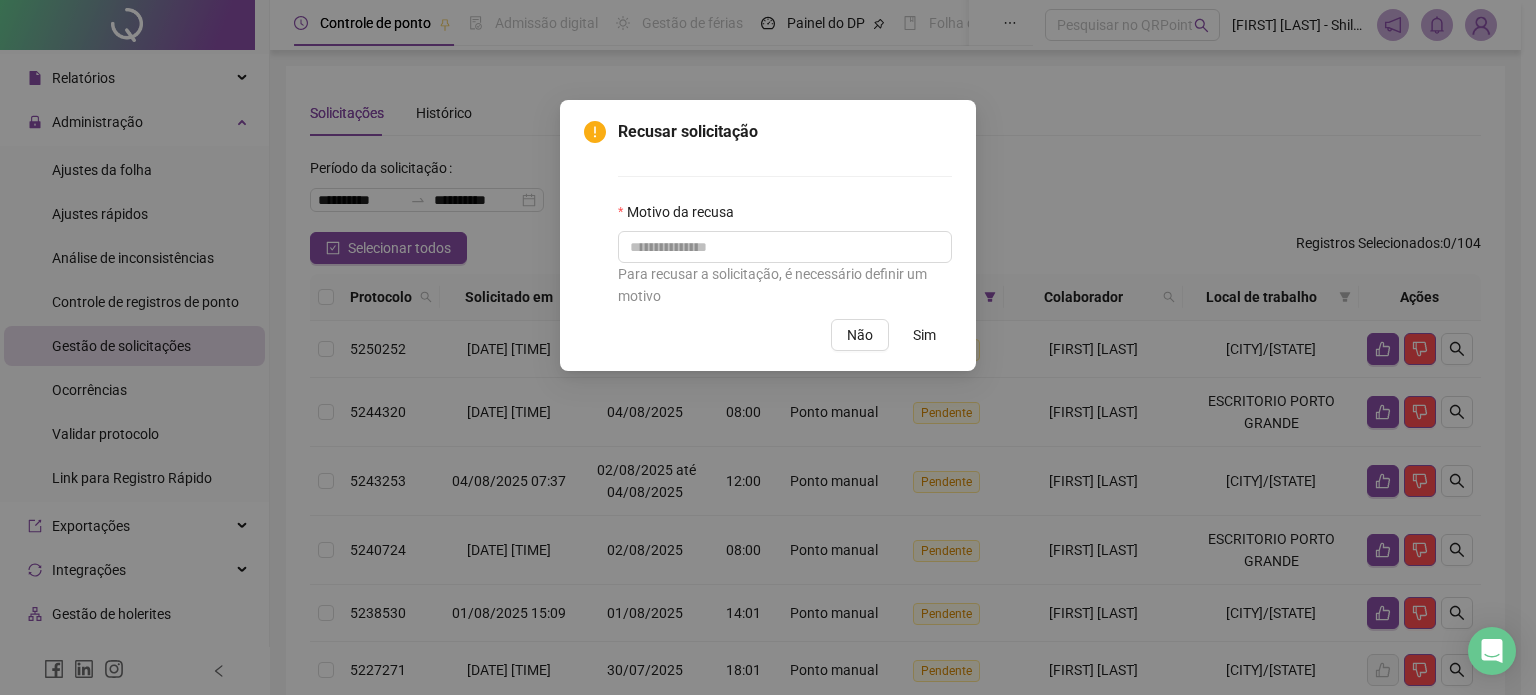 click on "Para recusar a solicitação, é necessário definir um motivo" at bounding box center [785, 285] 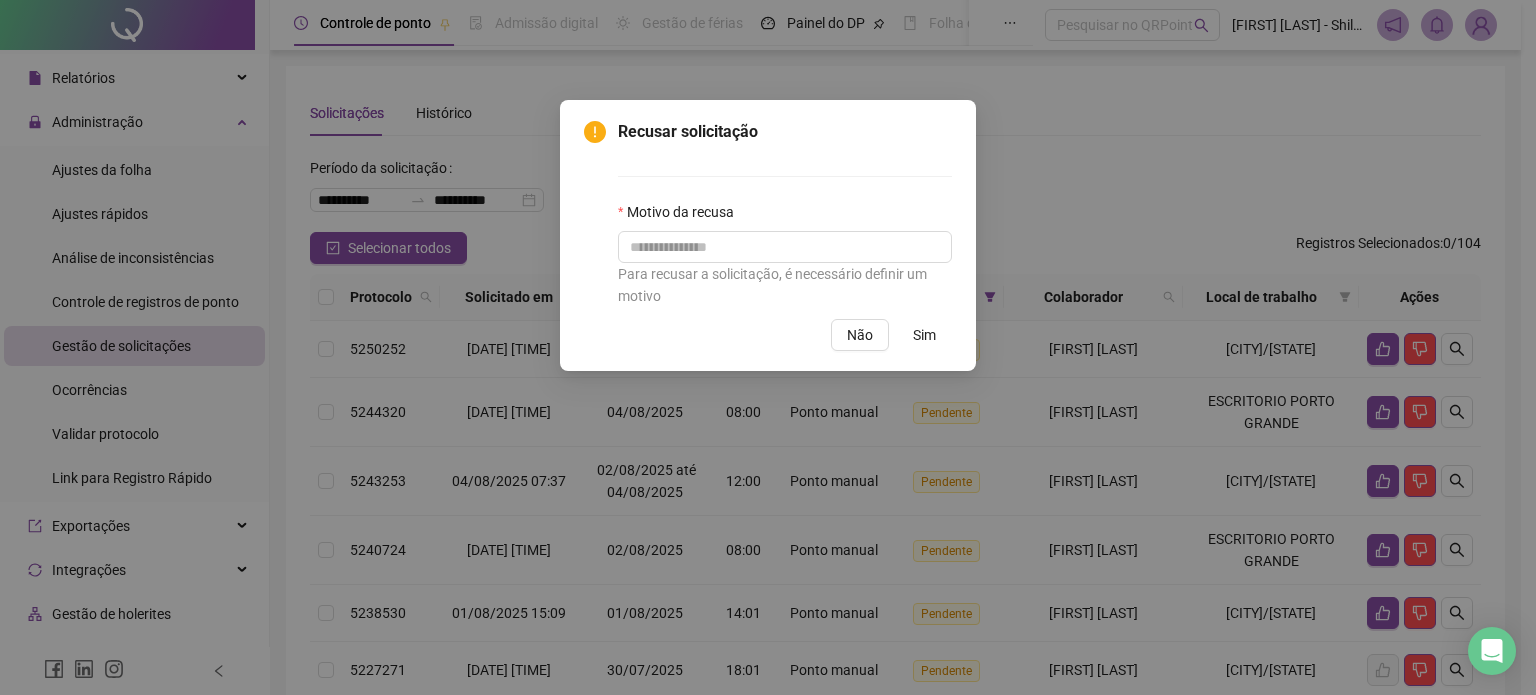 click on "Para recusar a solicitação, é necessário definir um motivo" at bounding box center [785, 285] 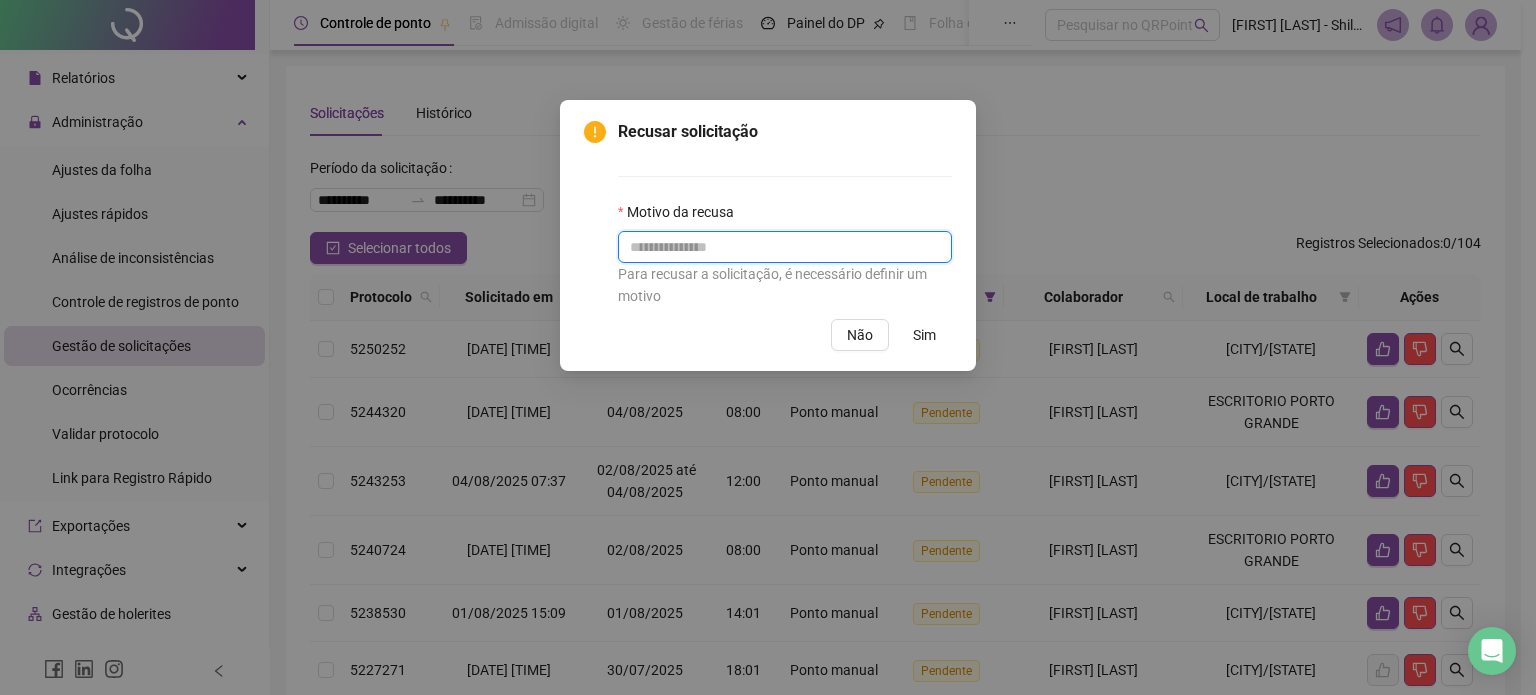 click at bounding box center [785, 247] 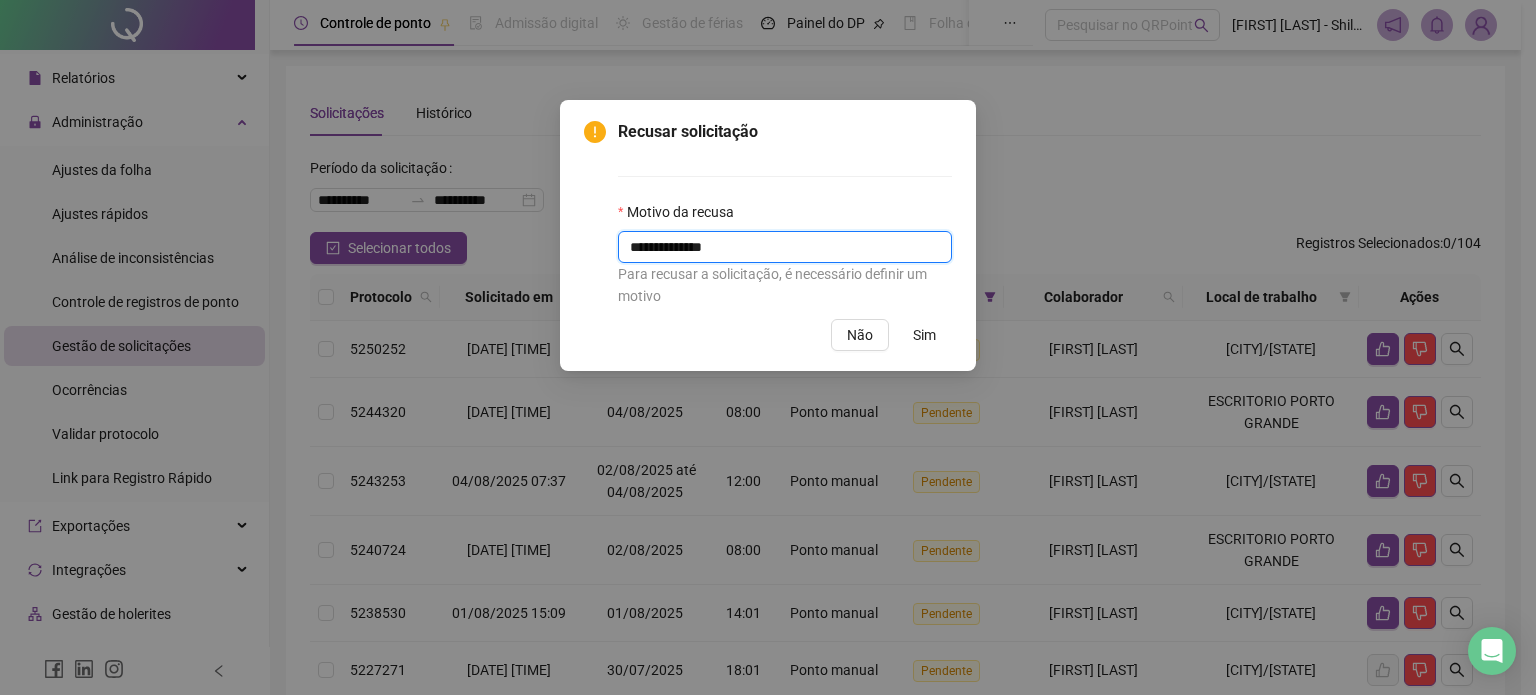type on "**********" 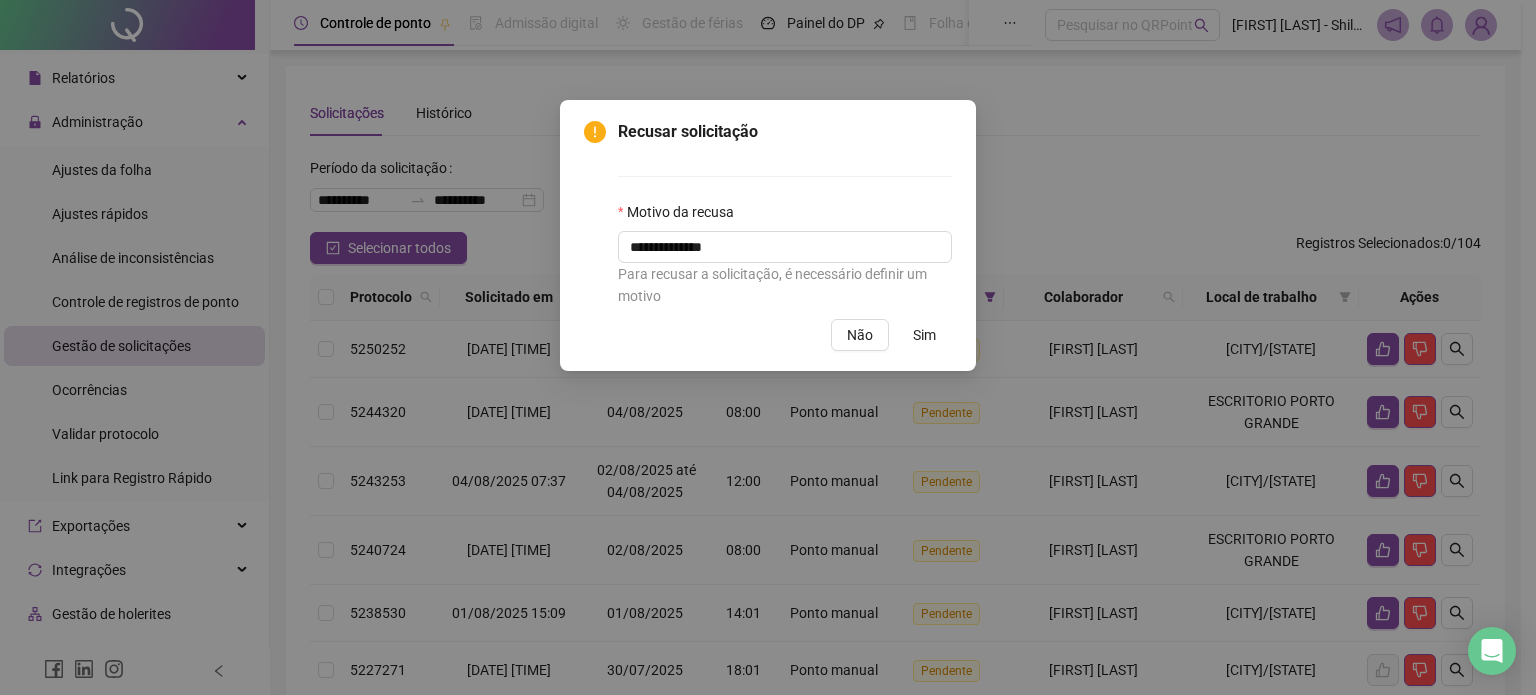 click on "Sim" at bounding box center (924, 335) 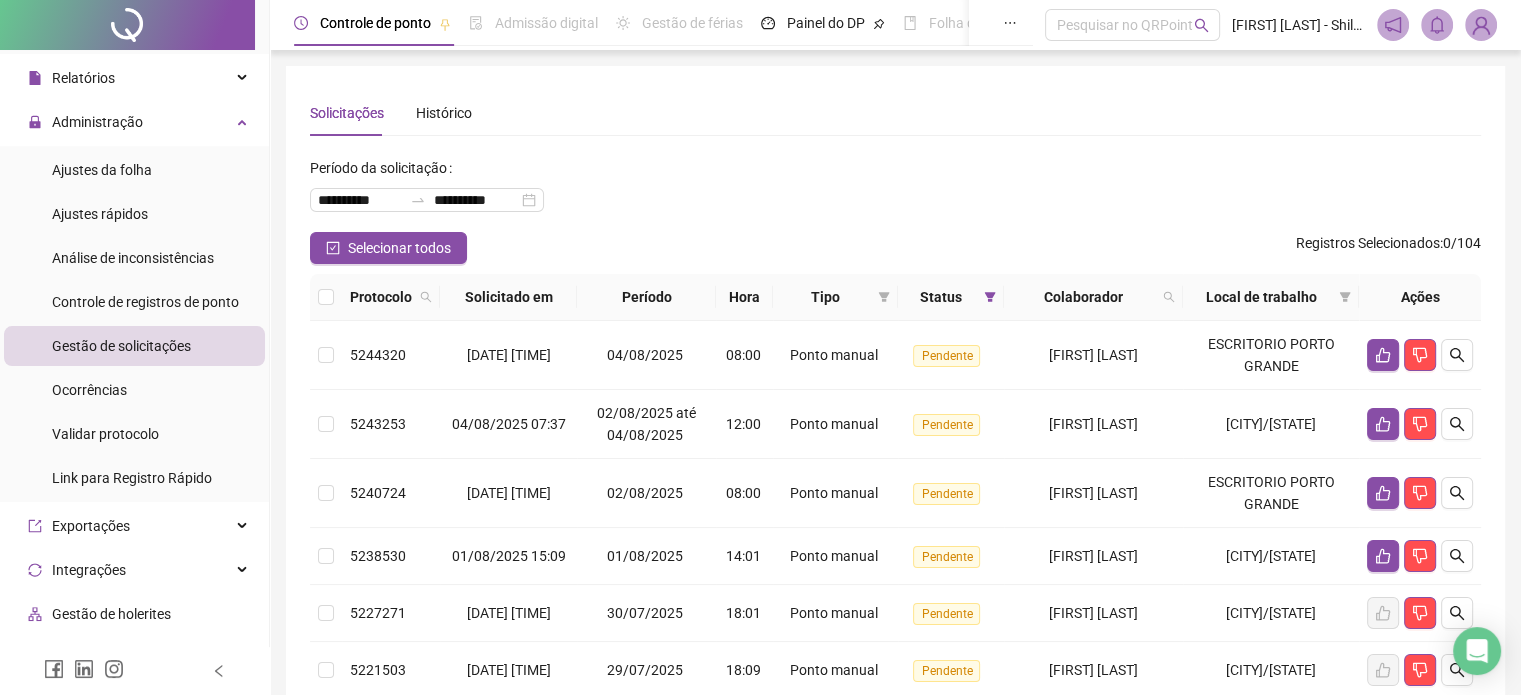click on "**********" at bounding box center (895, 192) 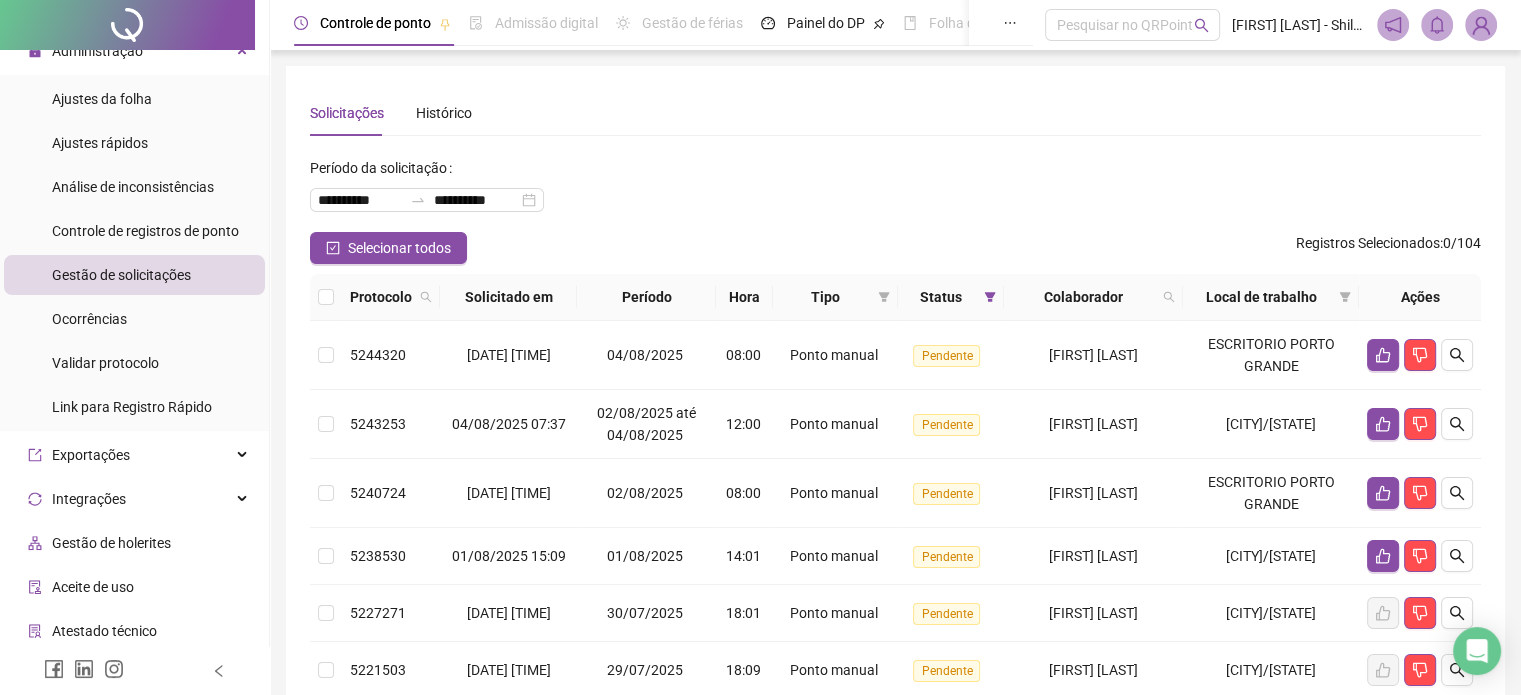 scroll, scrollTop: 600, scrollLeft: 0, axis: vertical 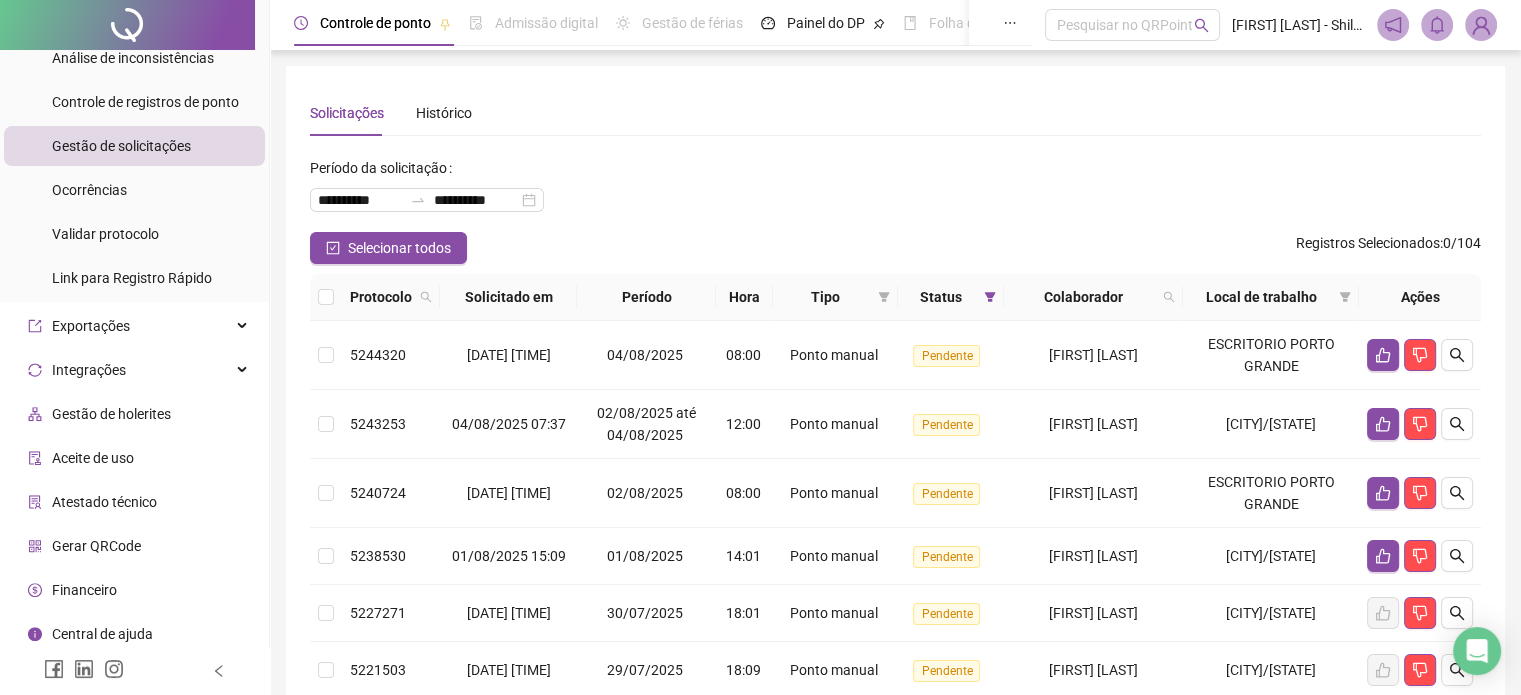click on "Gerar QRCode" at bounding box center [96, 546] 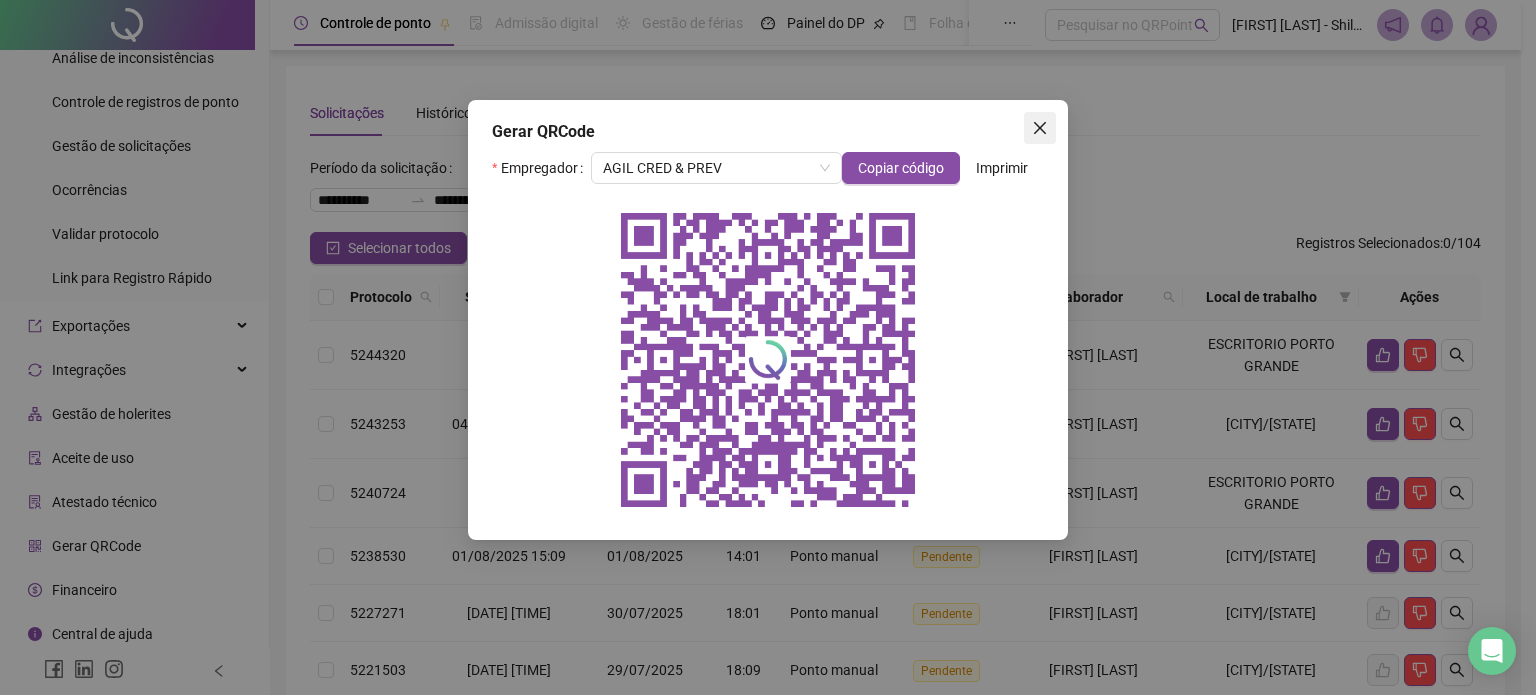 click at bounding box center (1040, 128) 